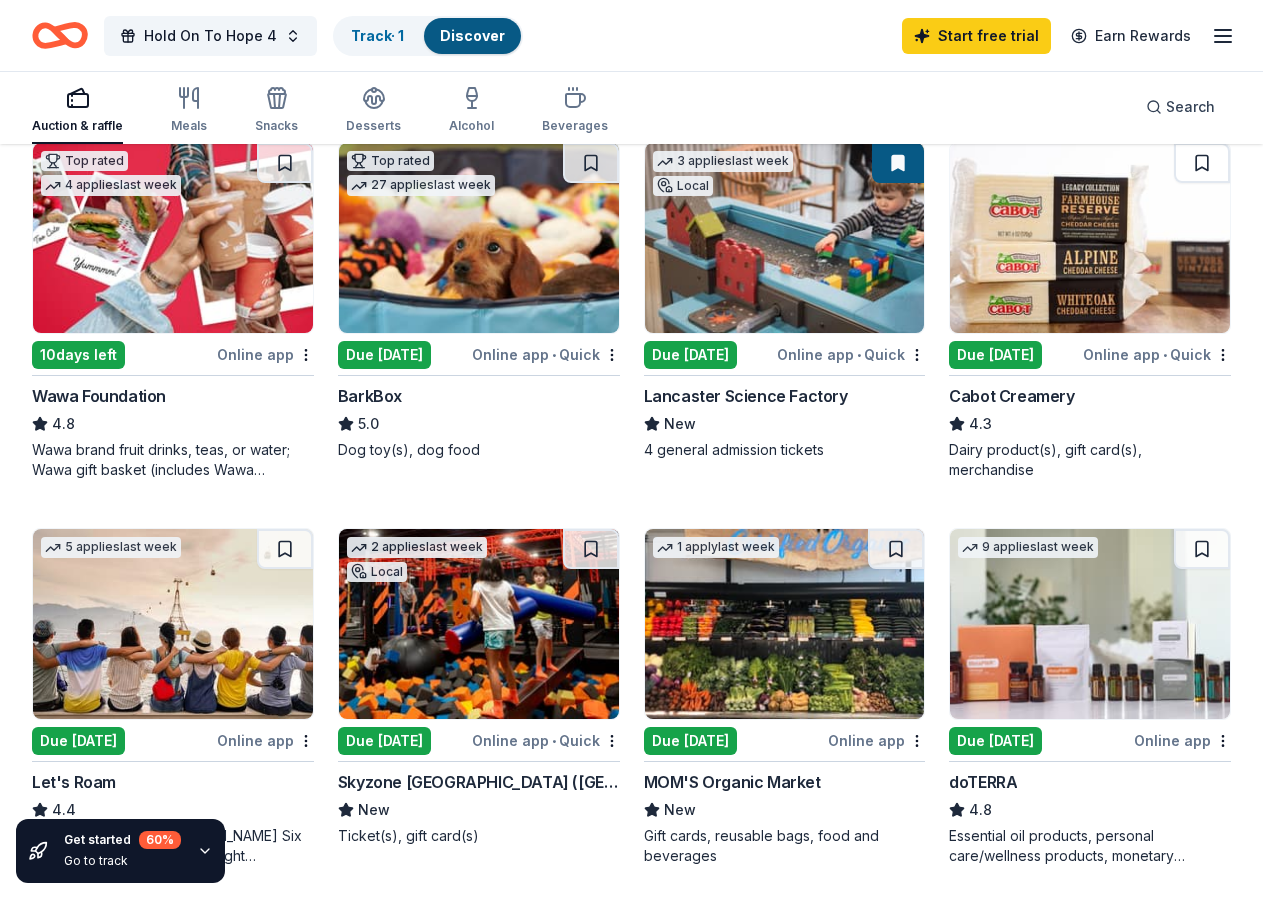scroll, scrollTop: 408, scrollLeft: 0, axis: vertical 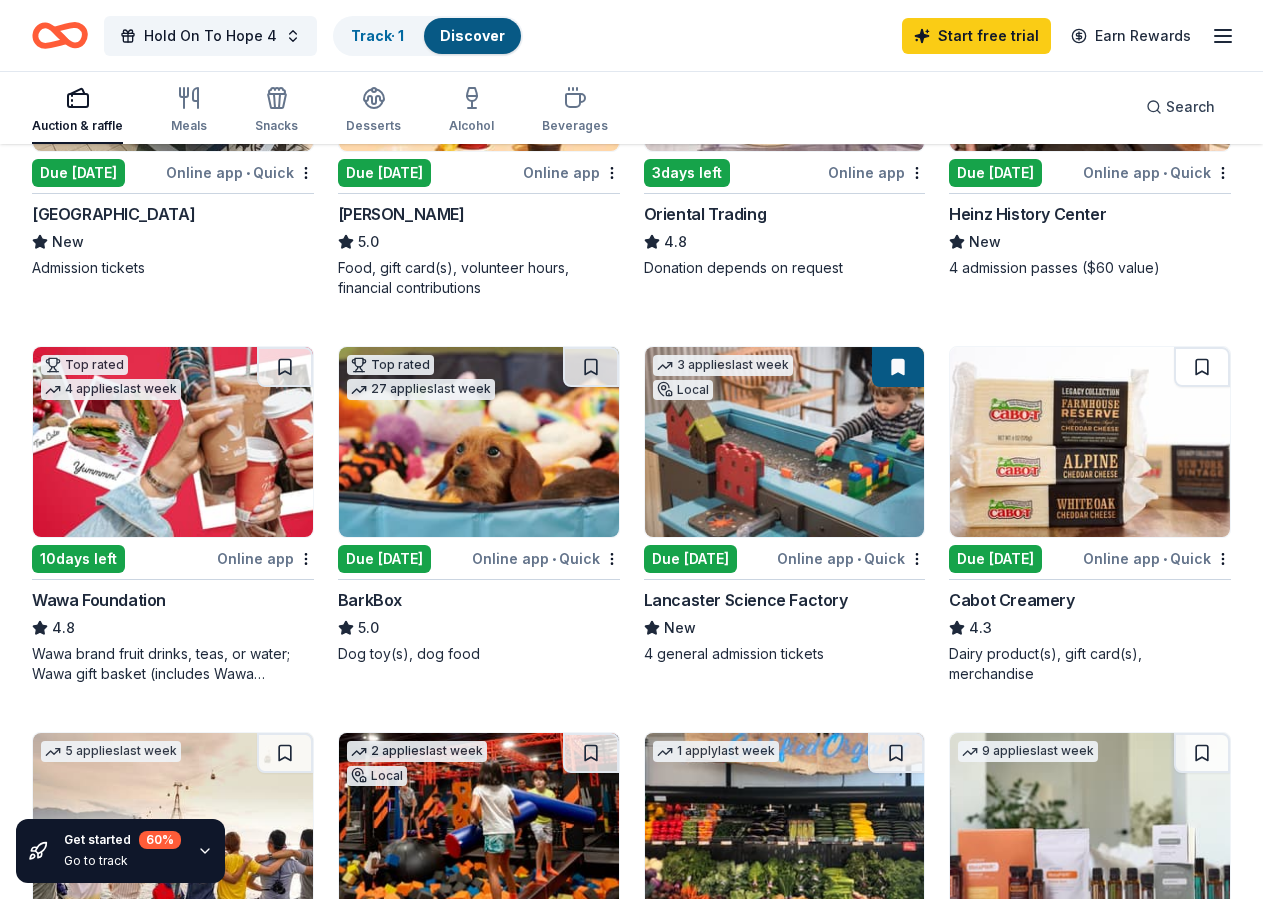 click at bounding box center [479, 828] 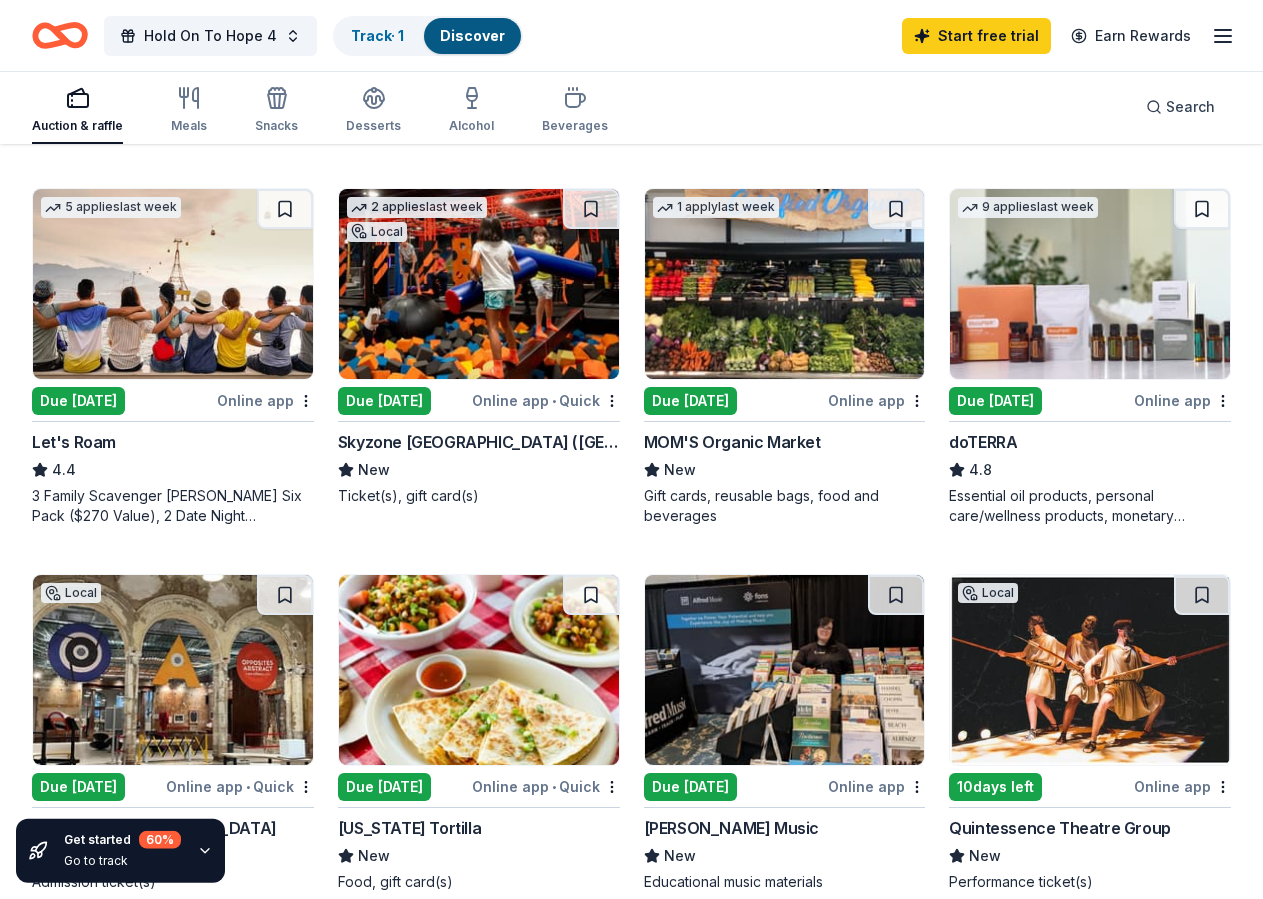 scroll, scrollTop: 1020, scrollLeft: 0, axis: vertical 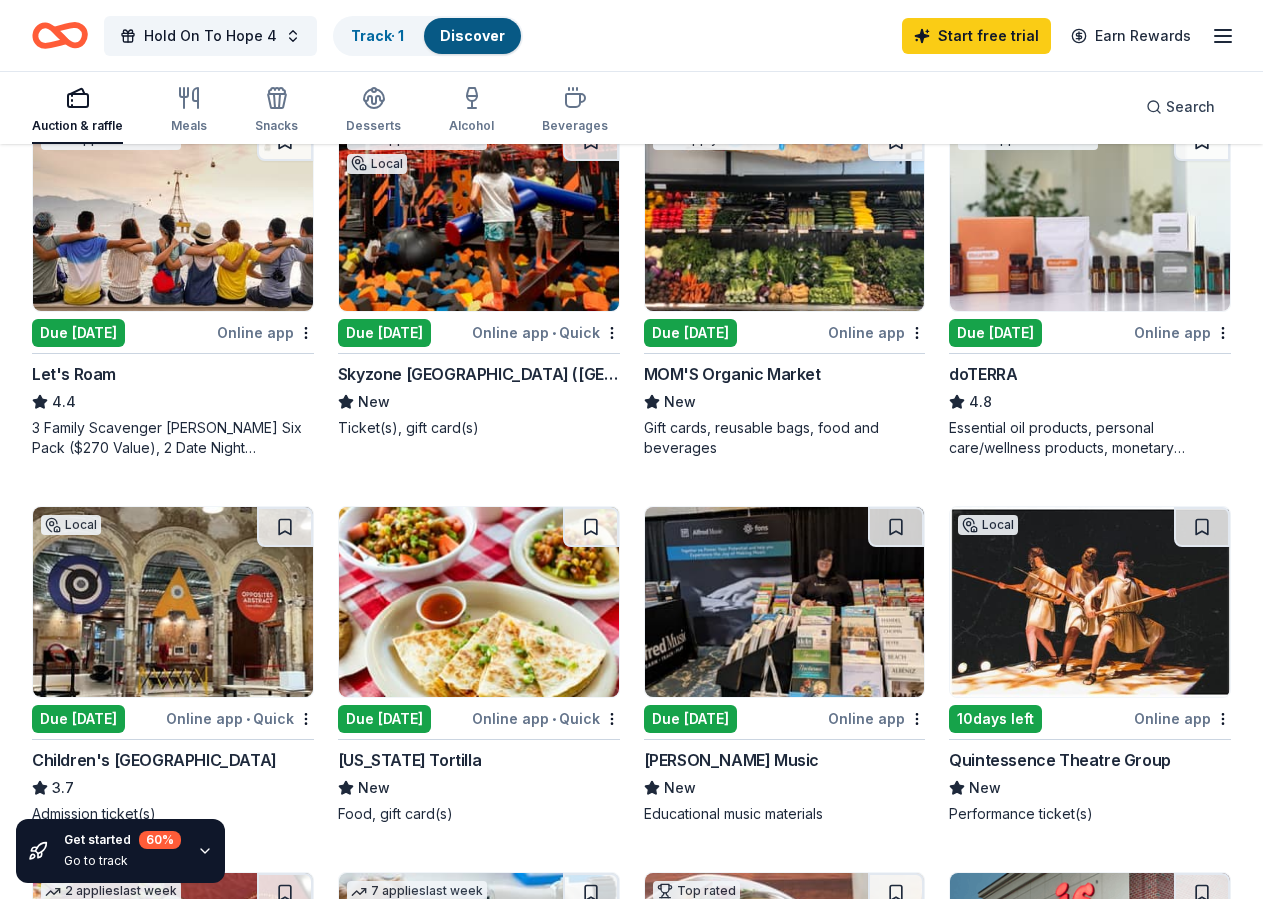 click on "Due [DATE]" at bounding box center [78, 719] 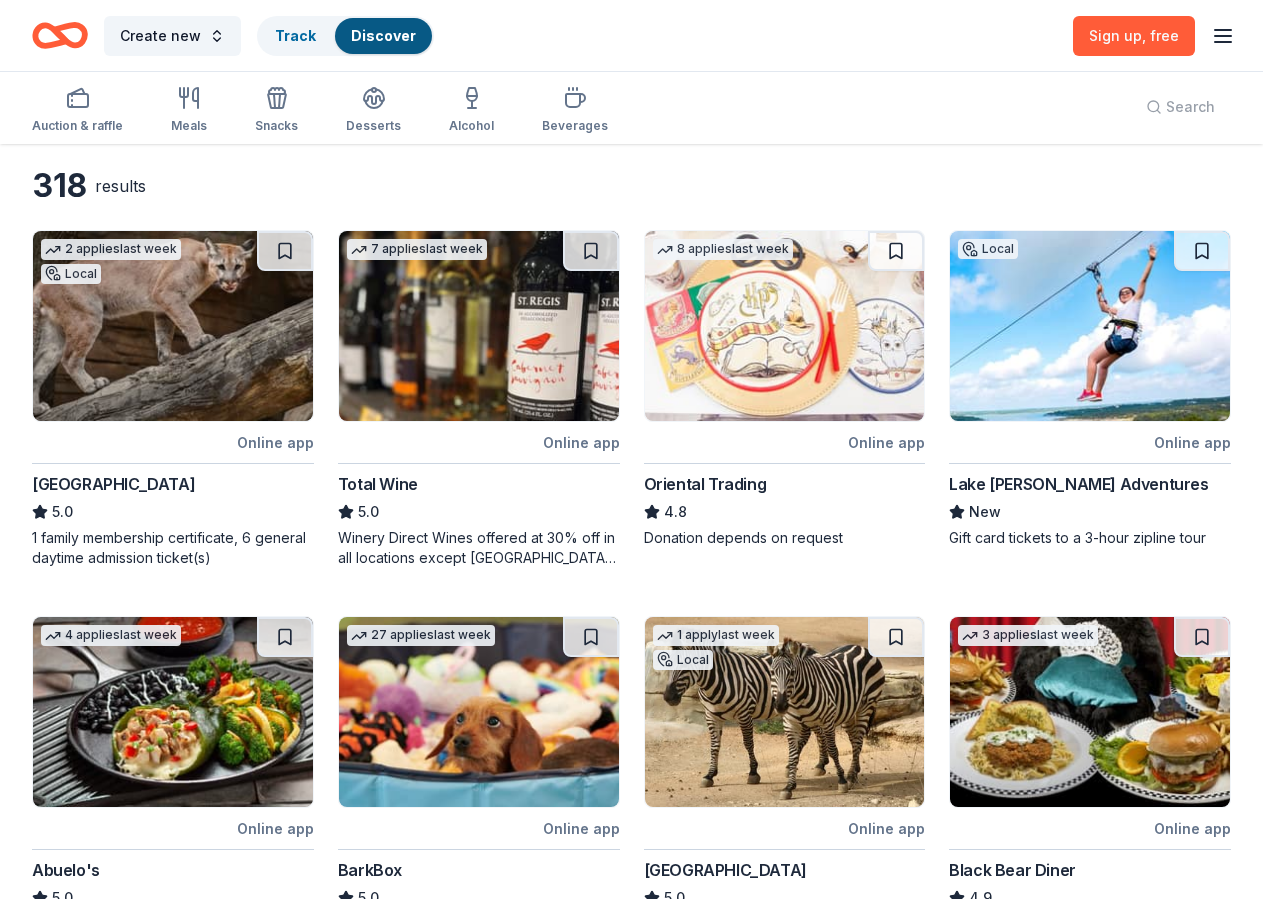 scroll, scrollTop: 0, scrollLeft: 0, axis: both 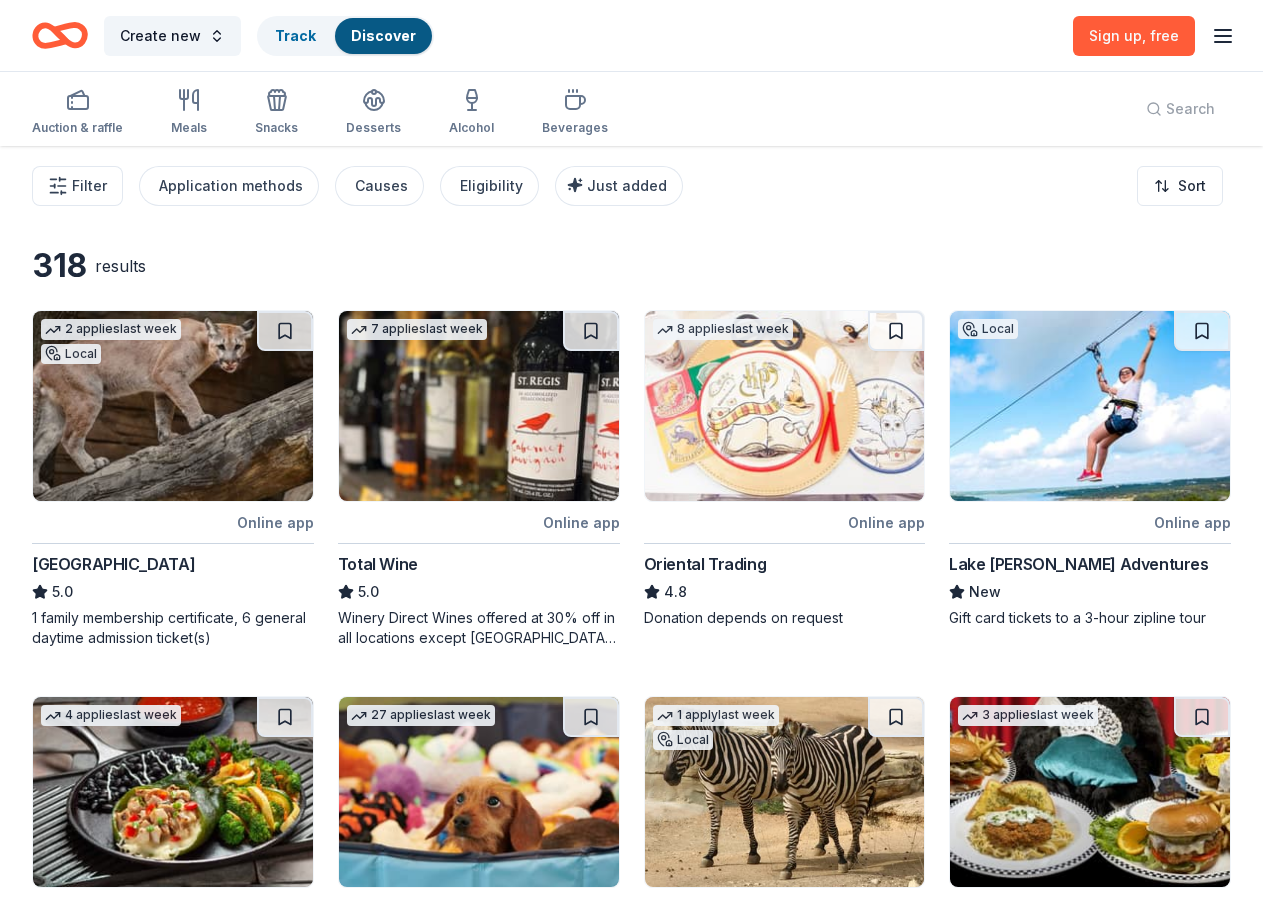 click 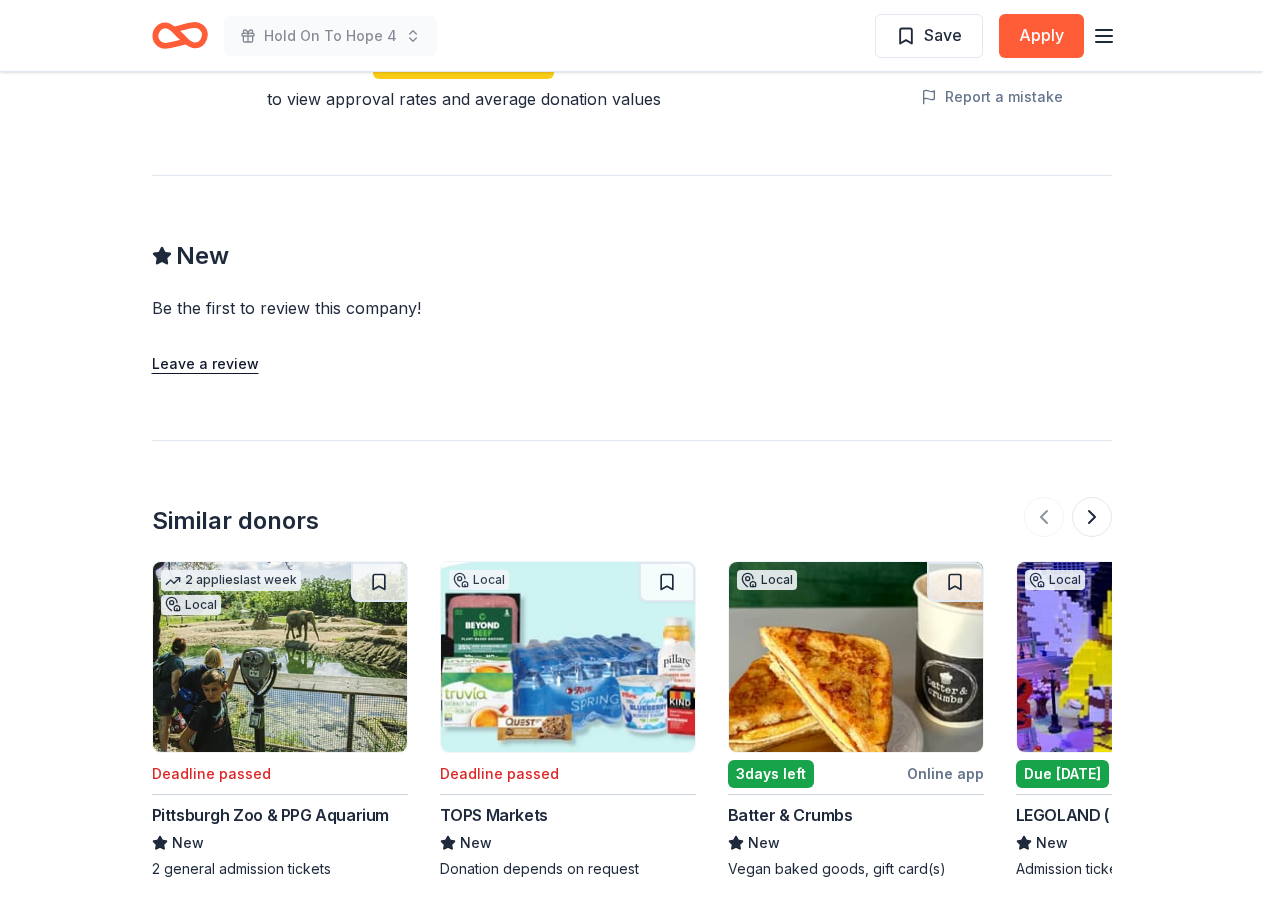 scroll, scrollTop: 1804, scrollLeft: 0, axis: vertical 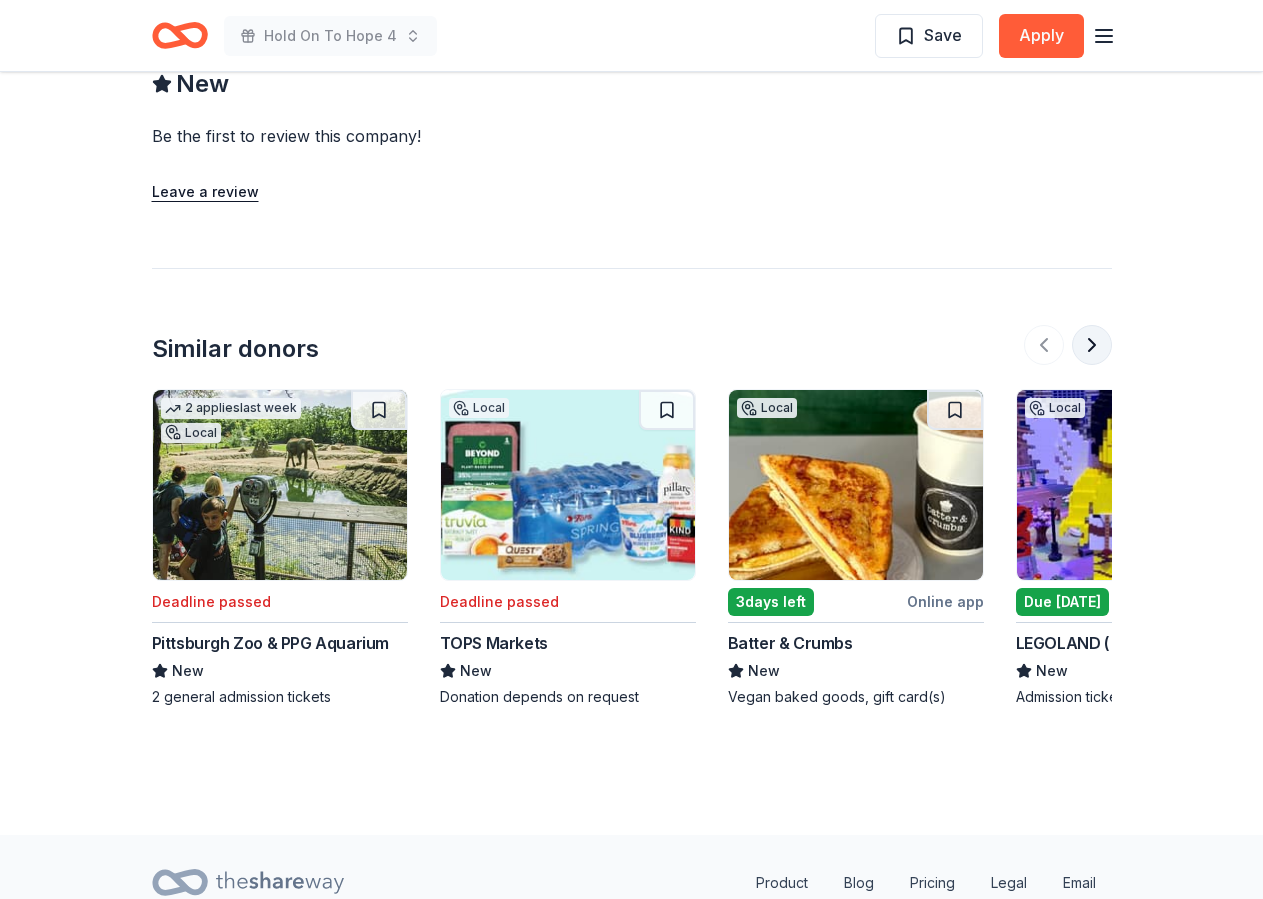 click at bounding box center (1092, 345) 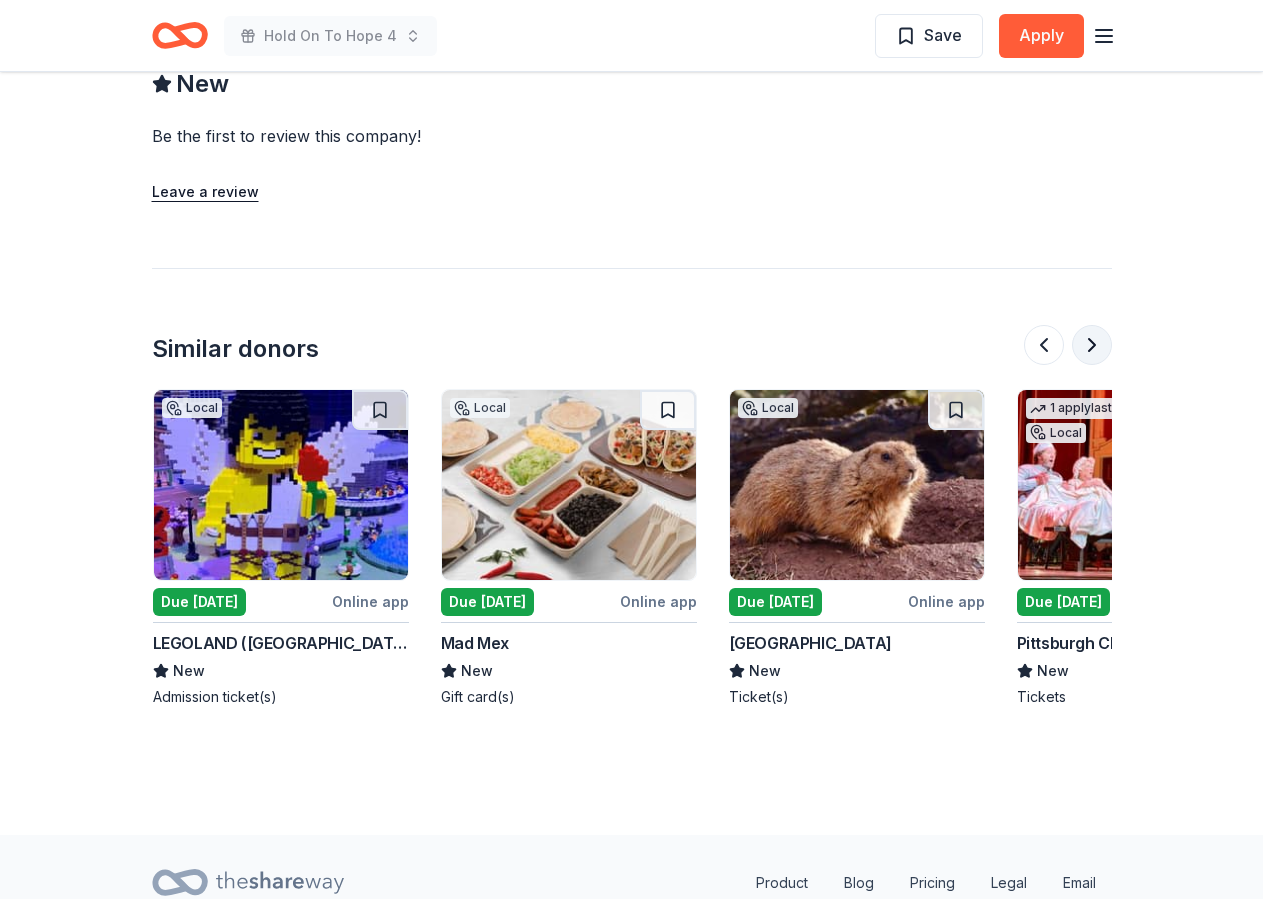 scroll, scrollTop: 0, scrollLeft: 864, axis: horizontal 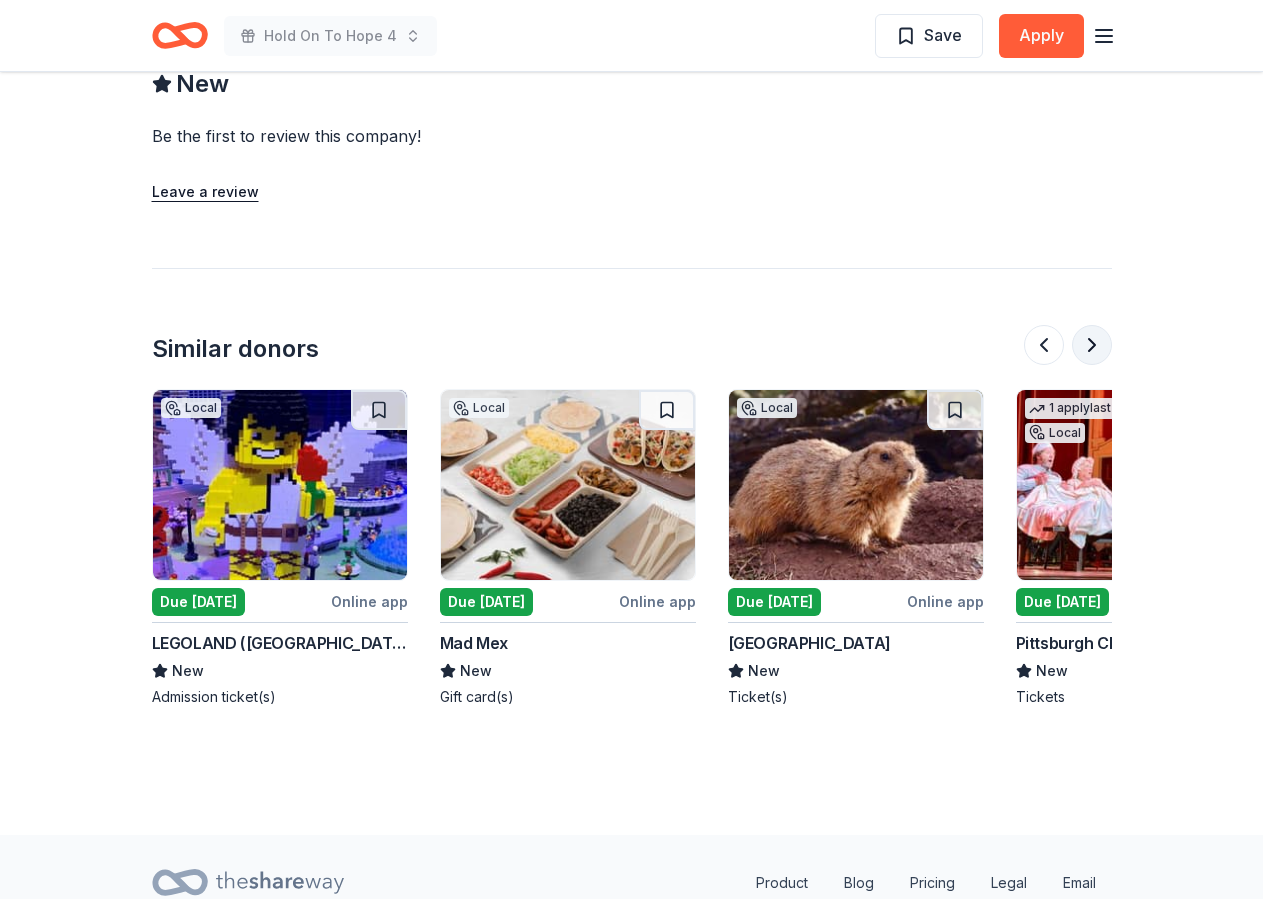 click at bounding box center (1092, 345) 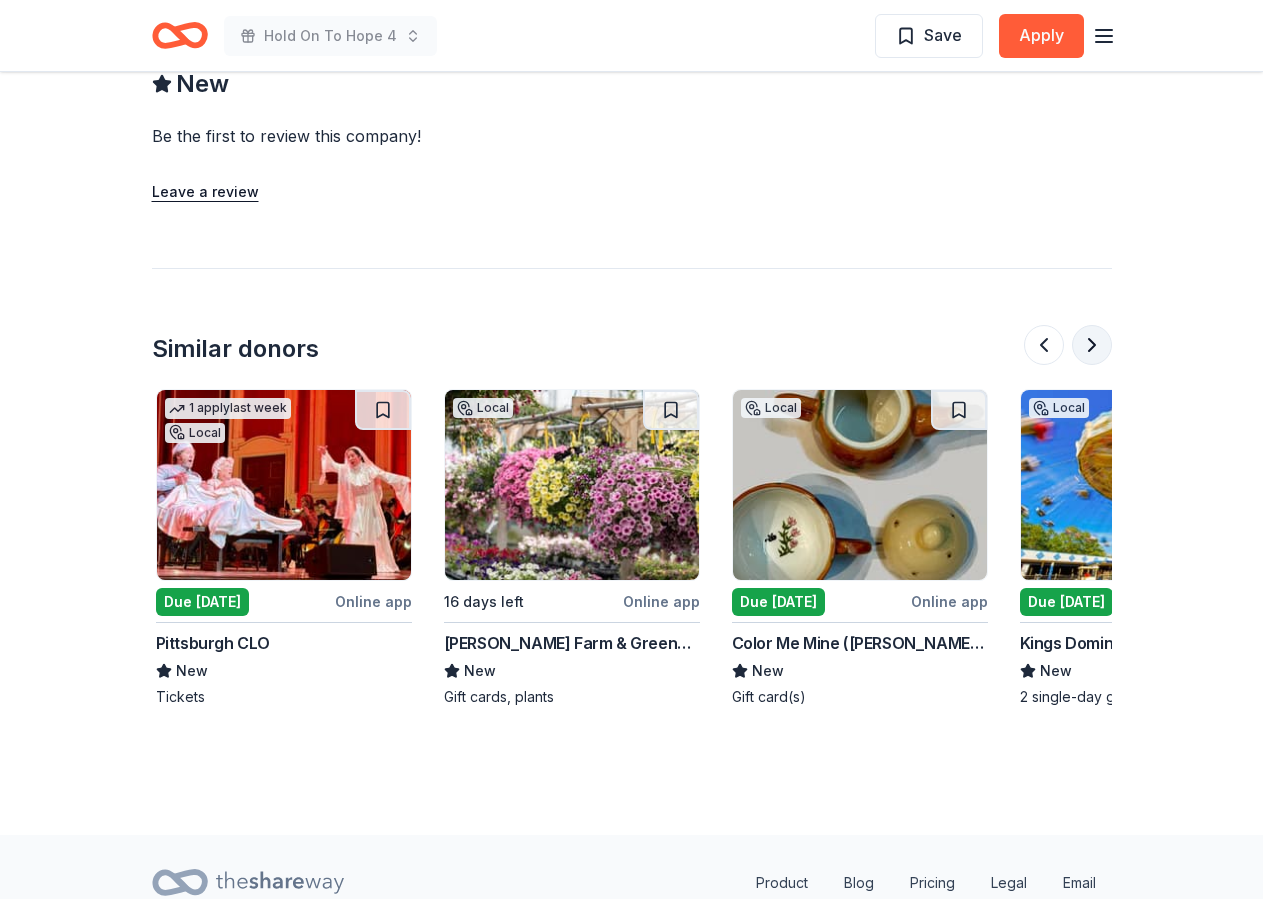 scroll, scrollTop: 0, scrollLeft: 1728, axis: horizontal 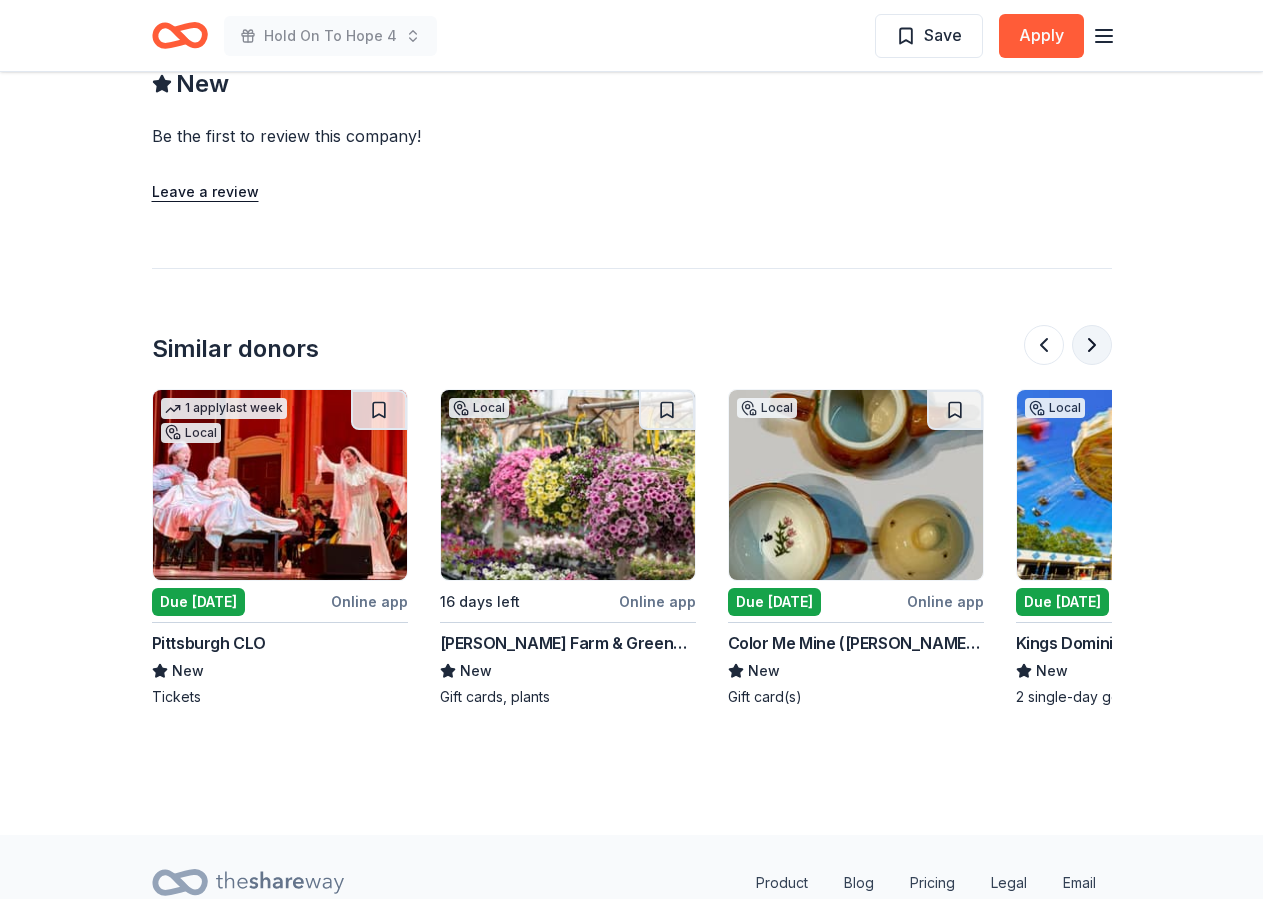 click at bounding box center [1092, 345] 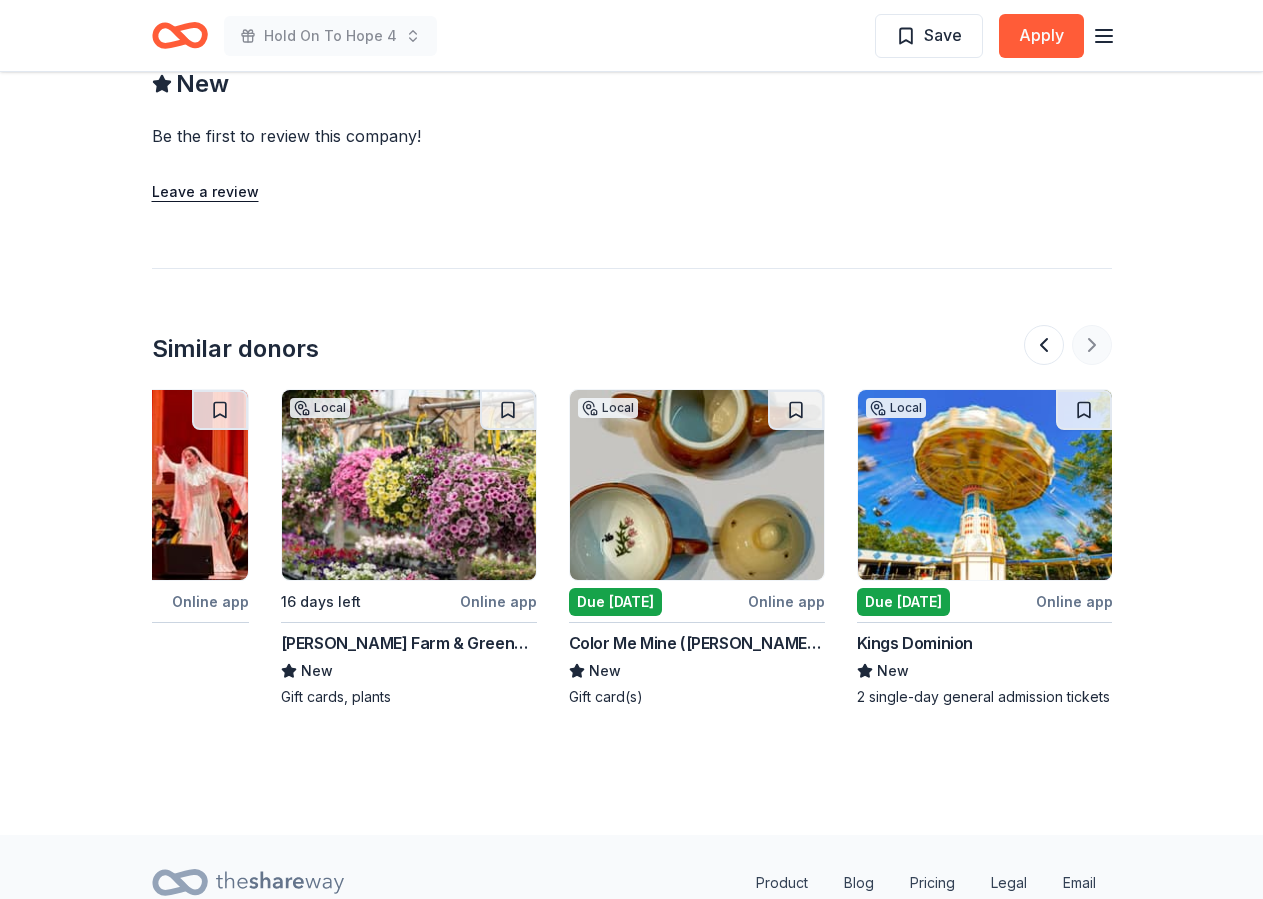scroll, scrollTop: 0, scrollLeft: 1888, axis: horizontal 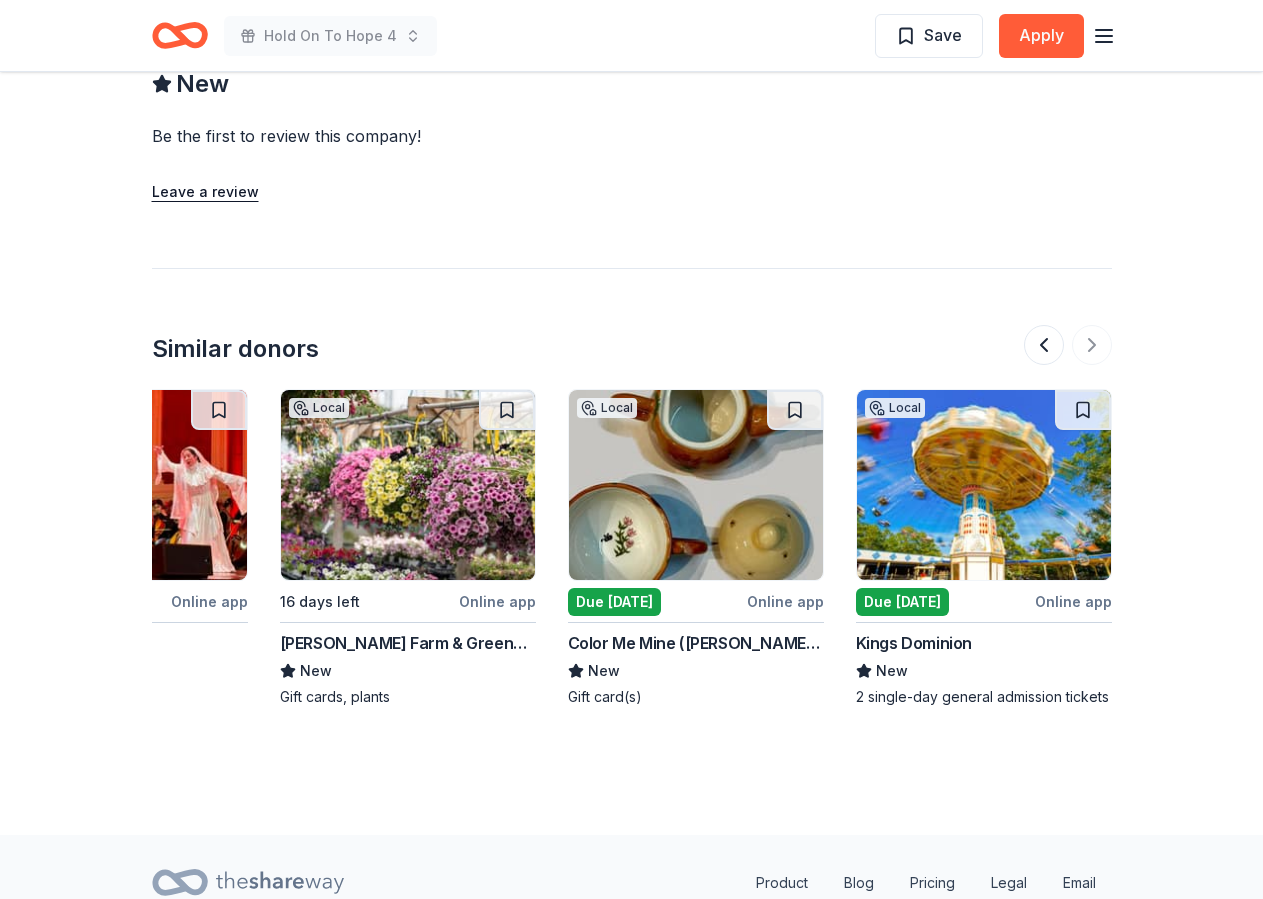 click on "Due [DATE]" at bounding box center [902, 602] 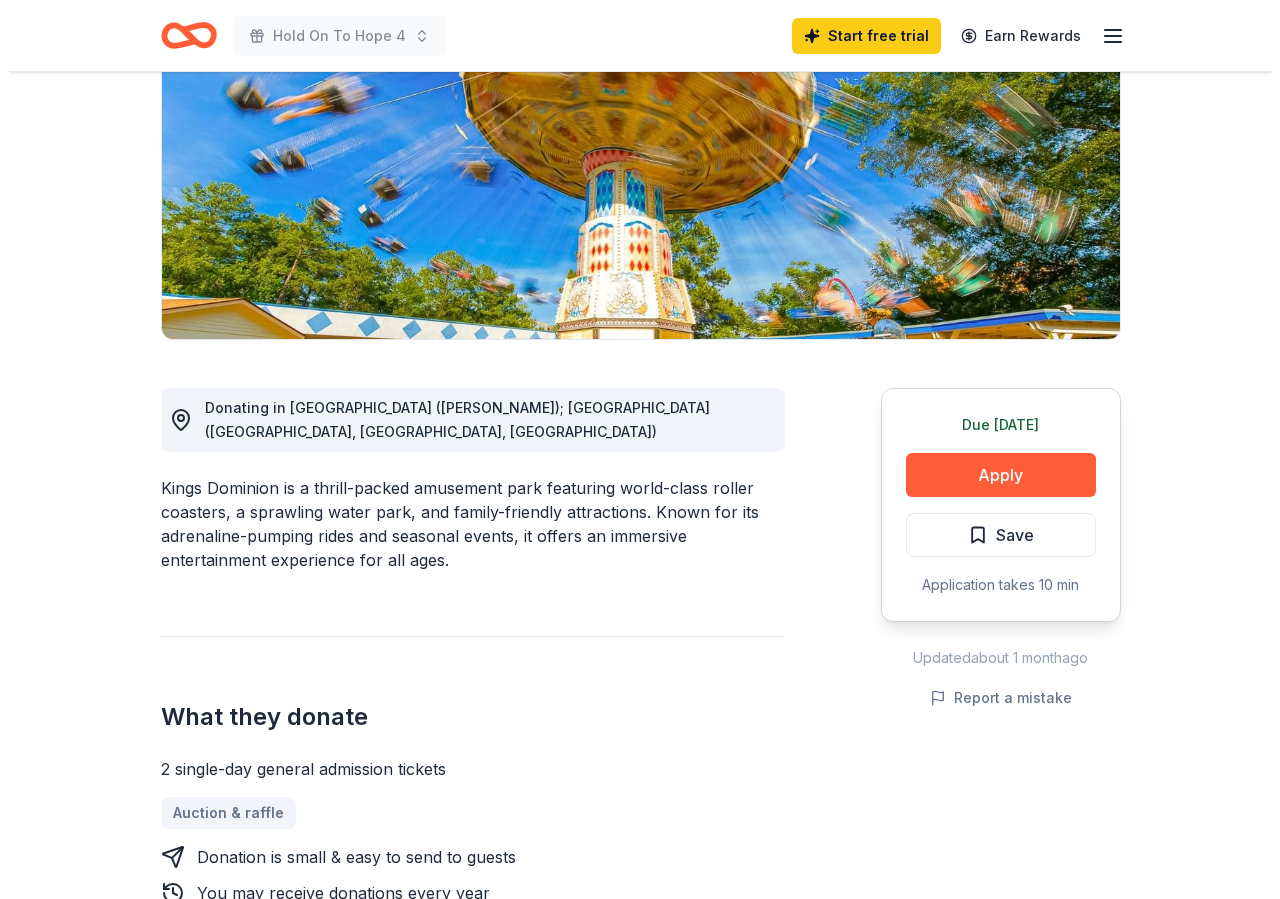 scroll, scrollTop: 204, scrollLeft: 0, axis: vertical 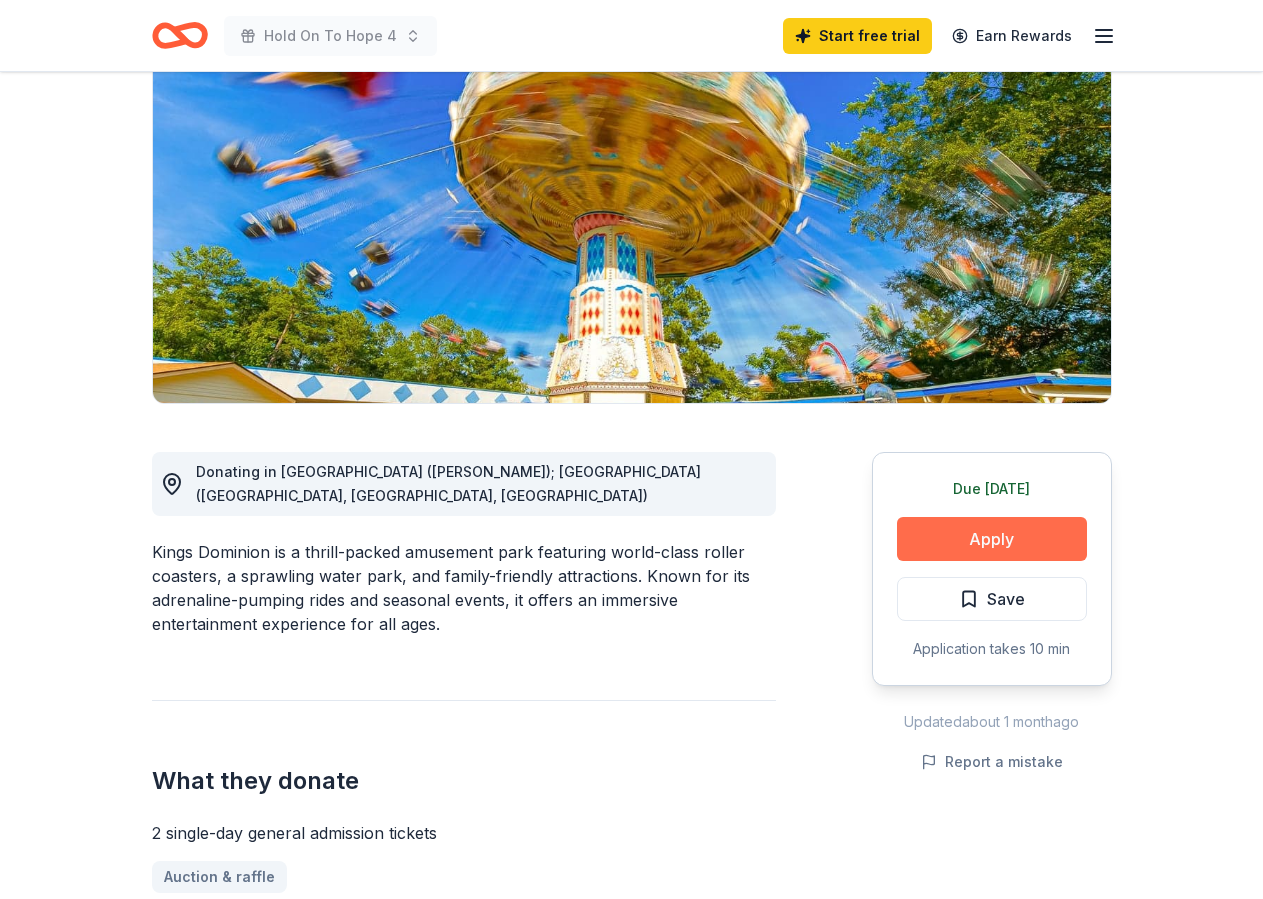 click on "Apply" at bounding box center (992, 539) 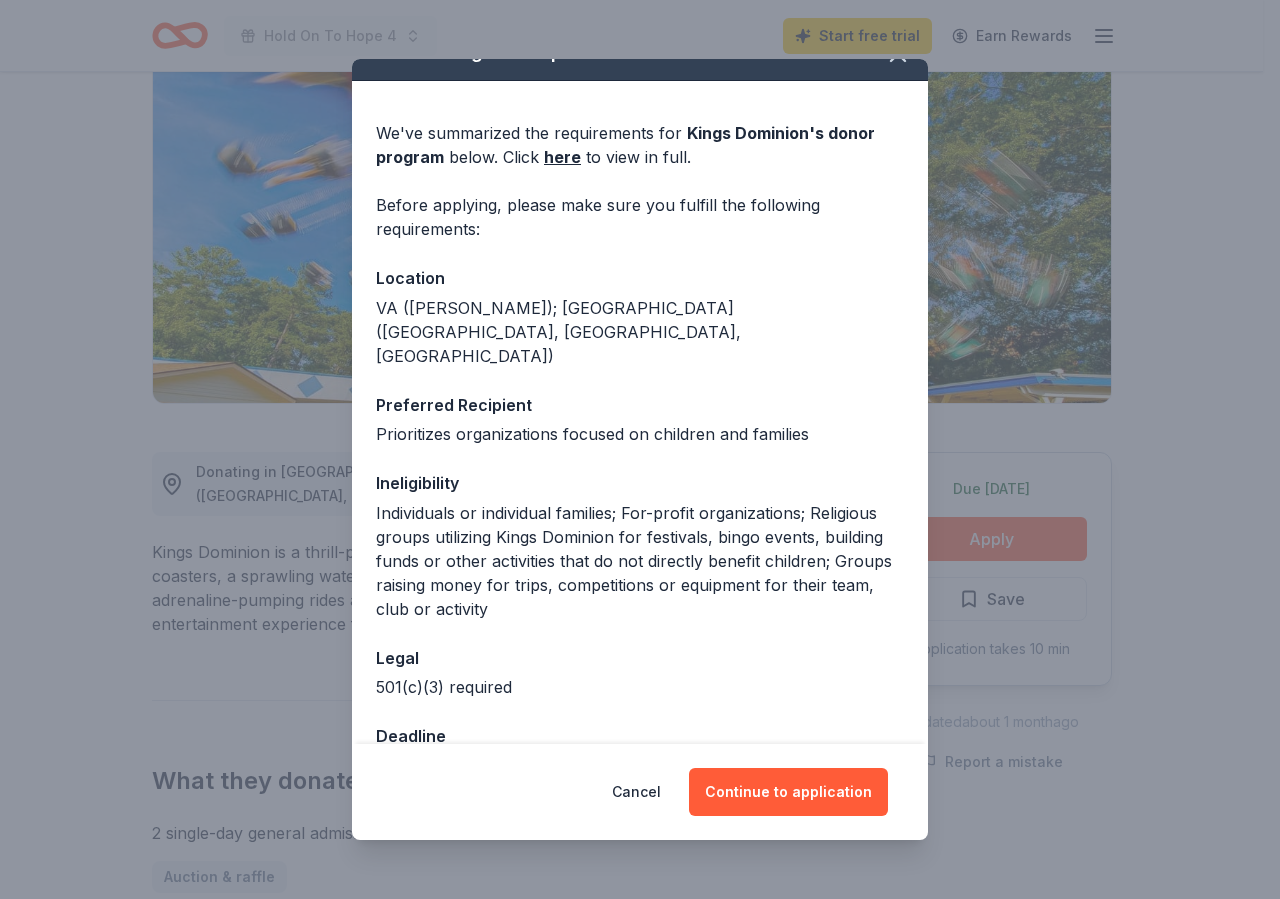 scroll, scrollTop: 49, scrollLeft: 0, axis: vertical 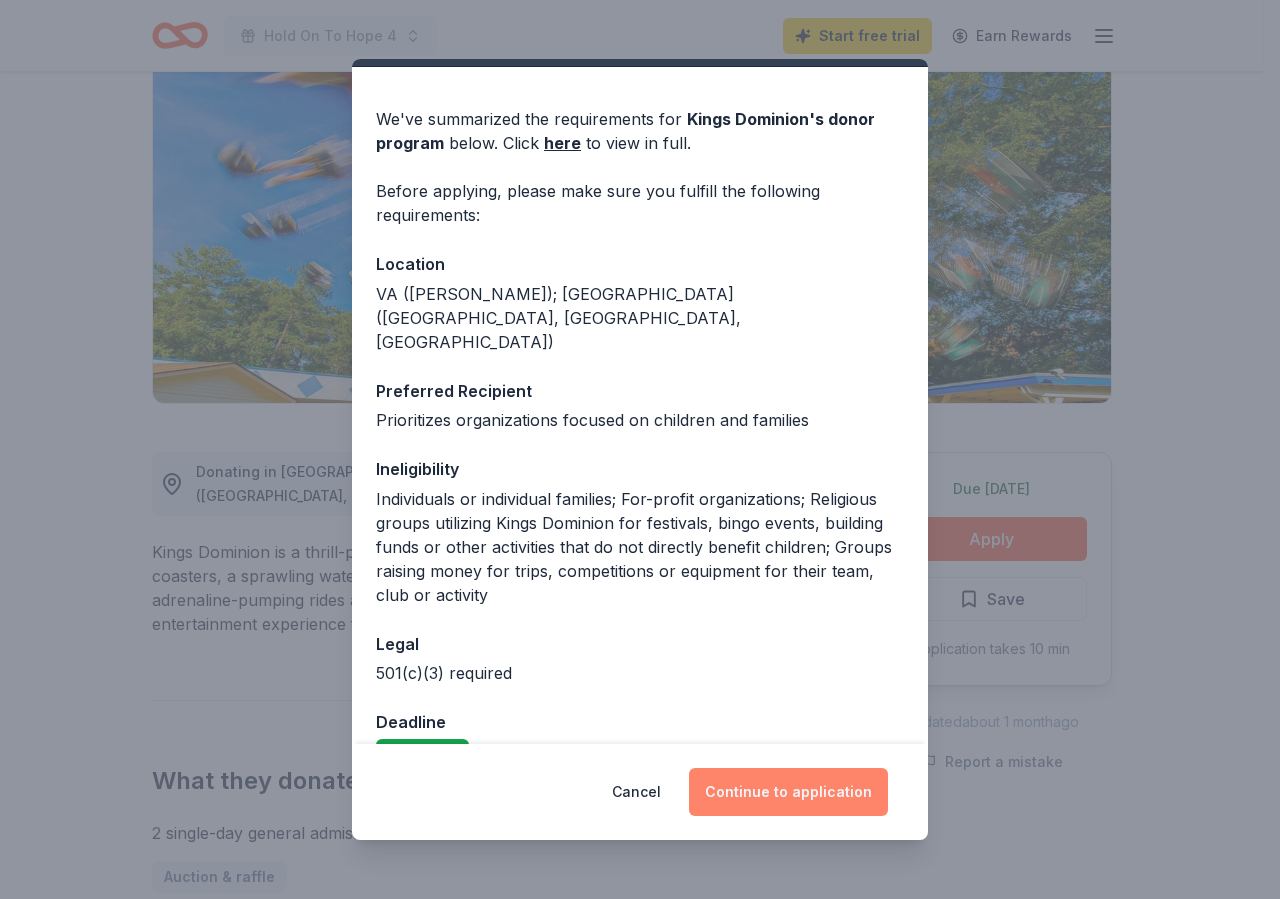 click on "Continue to application" at bounding box center [788, 792] 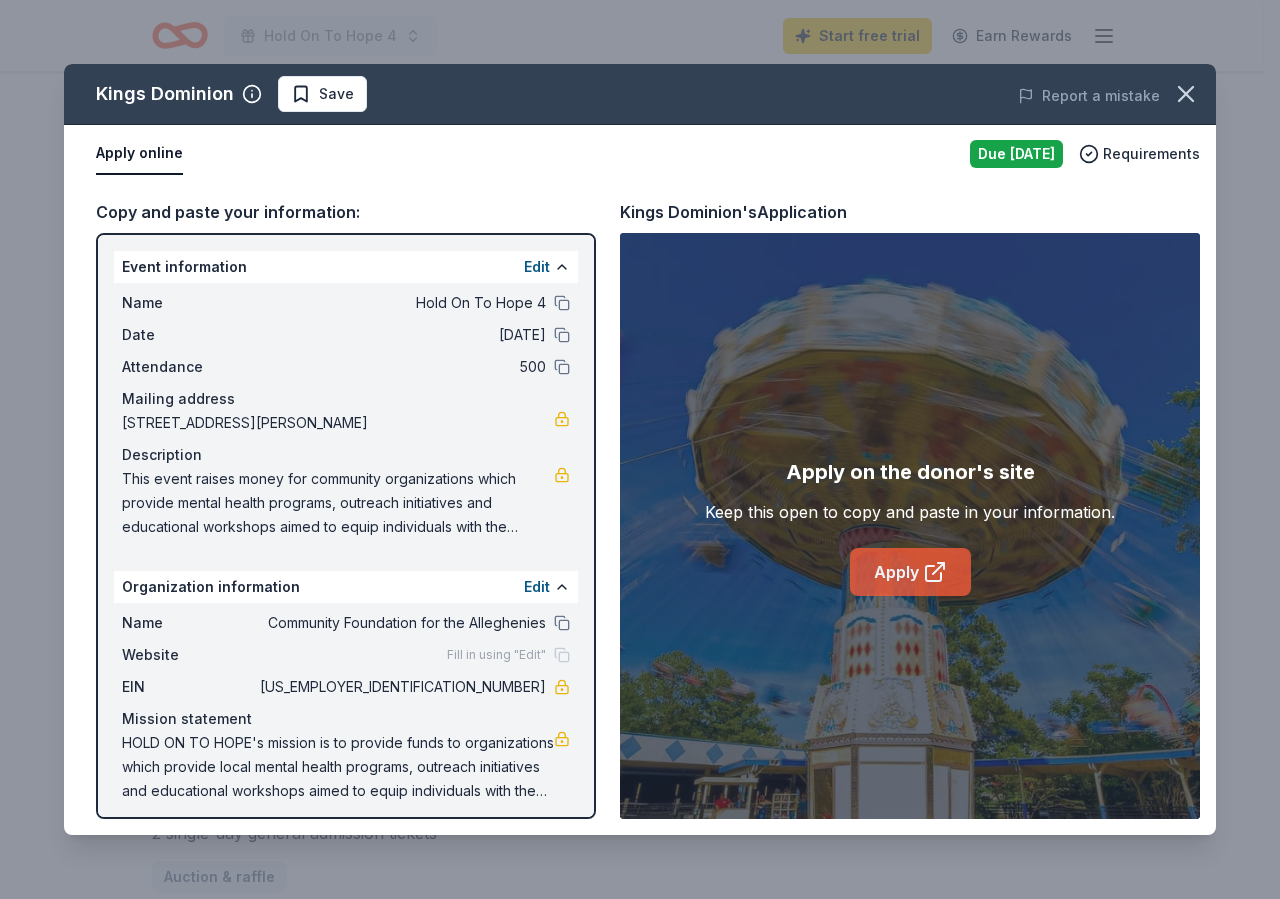 click on "Apply" at bounding box center [910, 572] 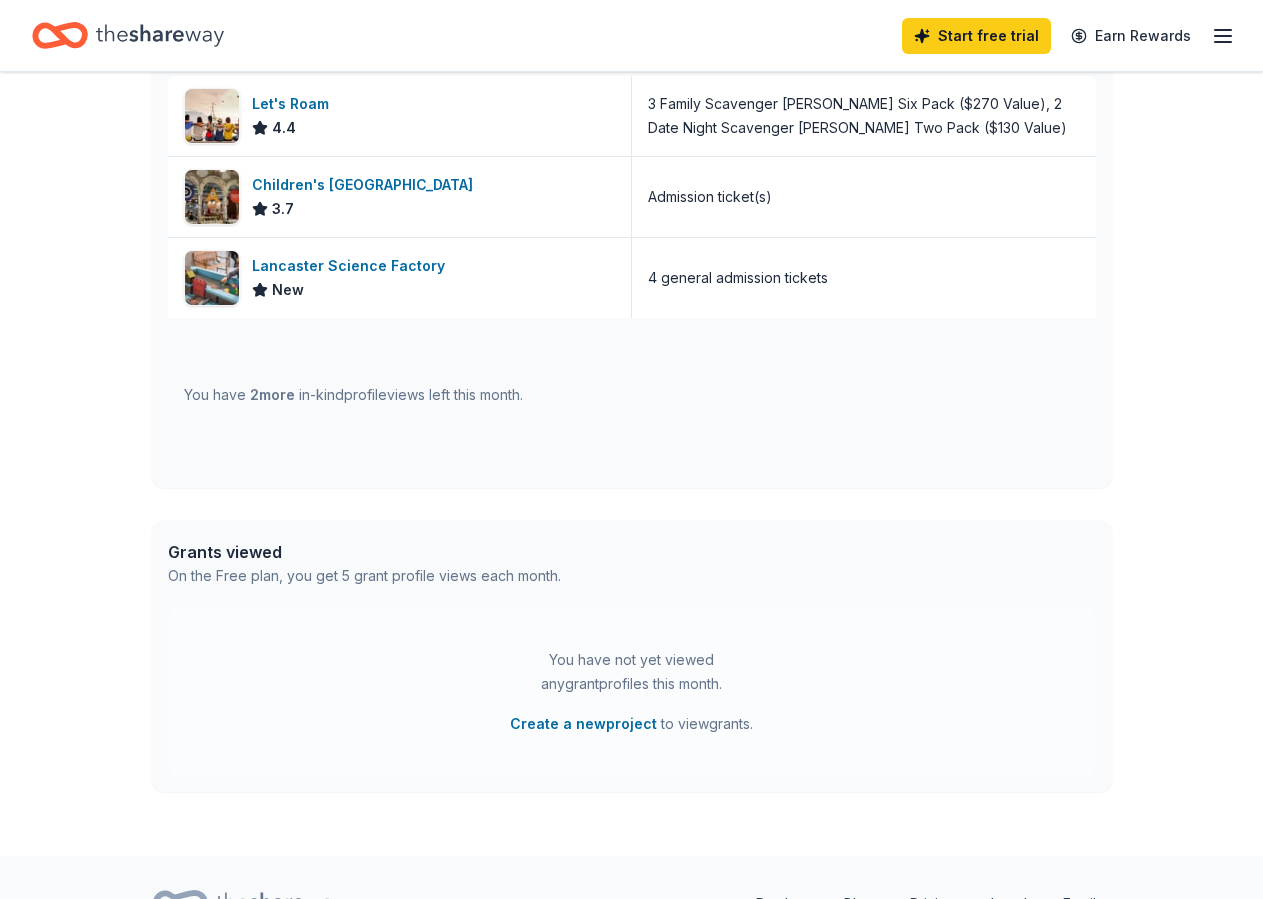 scroll, scrollTop: 408, scrollLeft: 0, axis: vertical 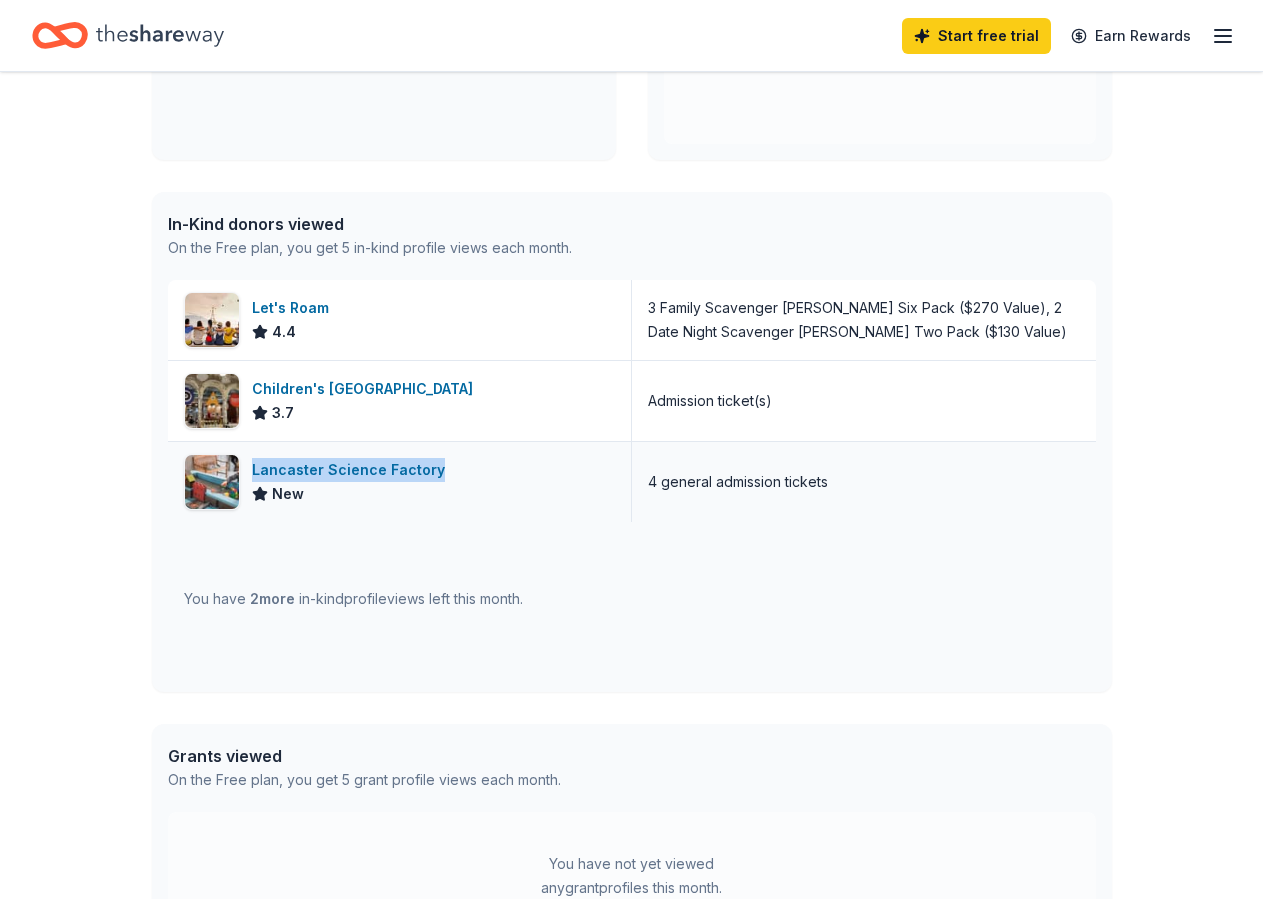 drag, startPoint x: 438, startPoint y: 469, endPoint x: 245, endPoint y: 477, distance: 193.16573 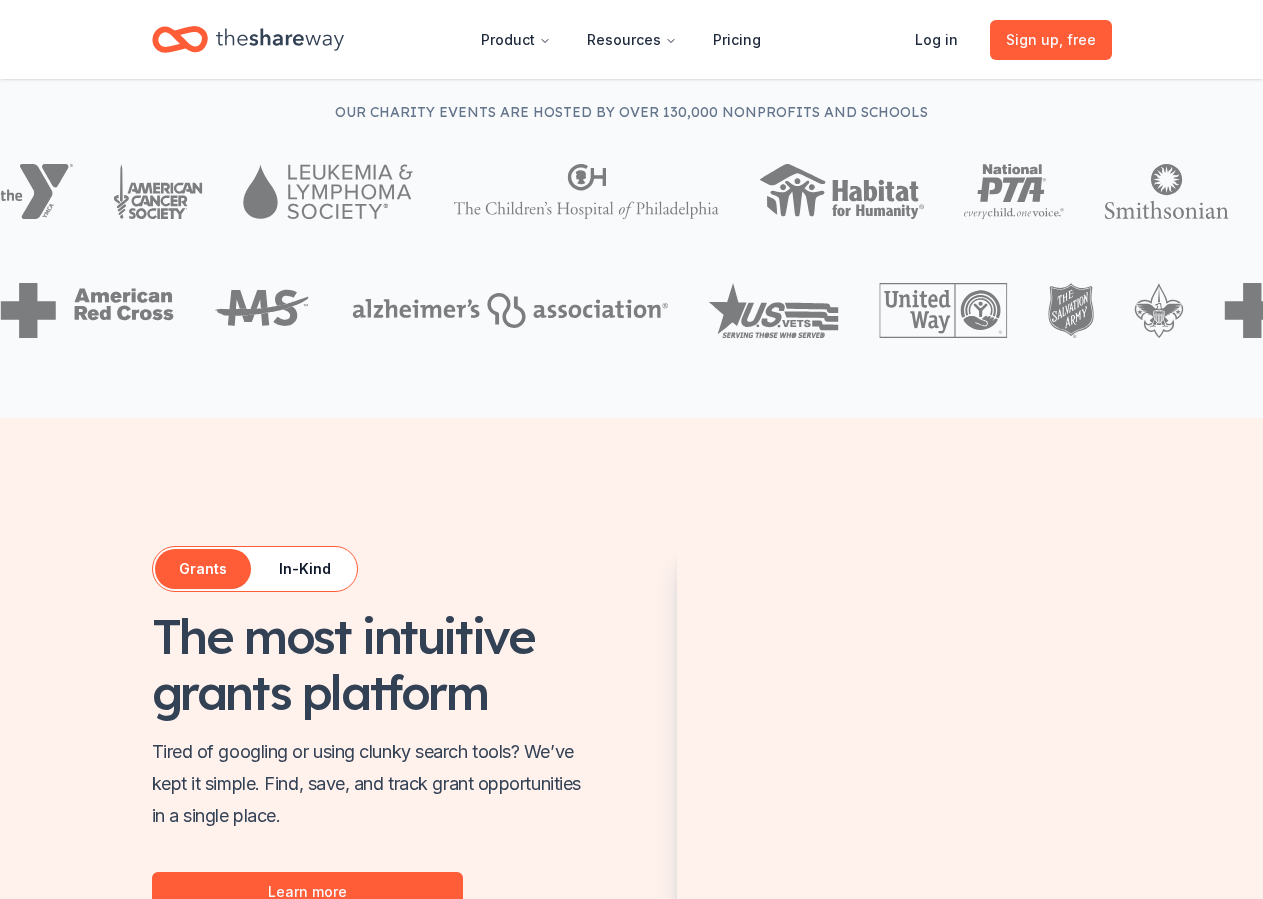 scroll, scrollTop: 478, scrollLeft: 0, axis: vertical 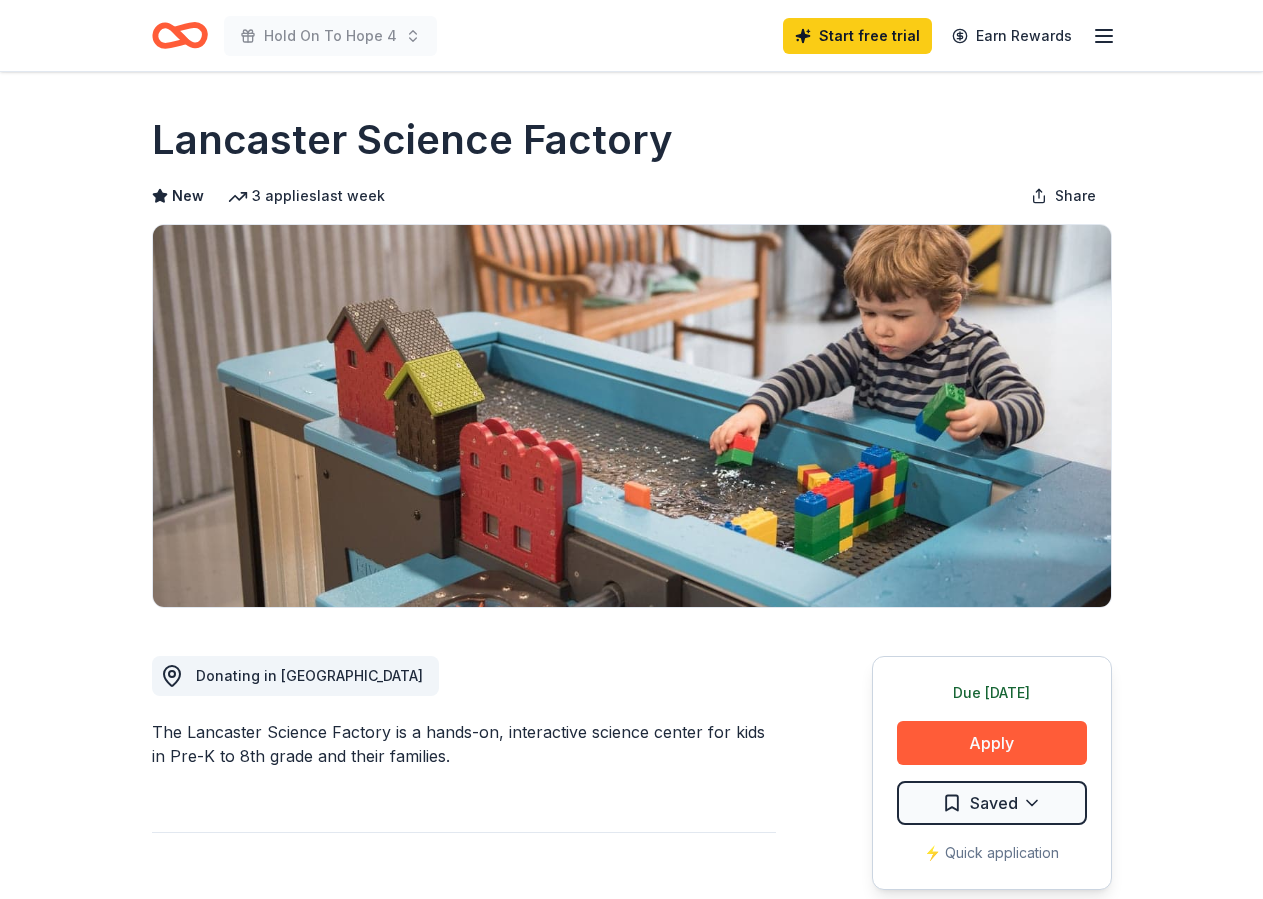drag, startPoint x: 681, startPoint y: 135, endPoint x: 584, endPoint y: 150, distance: 98.15294 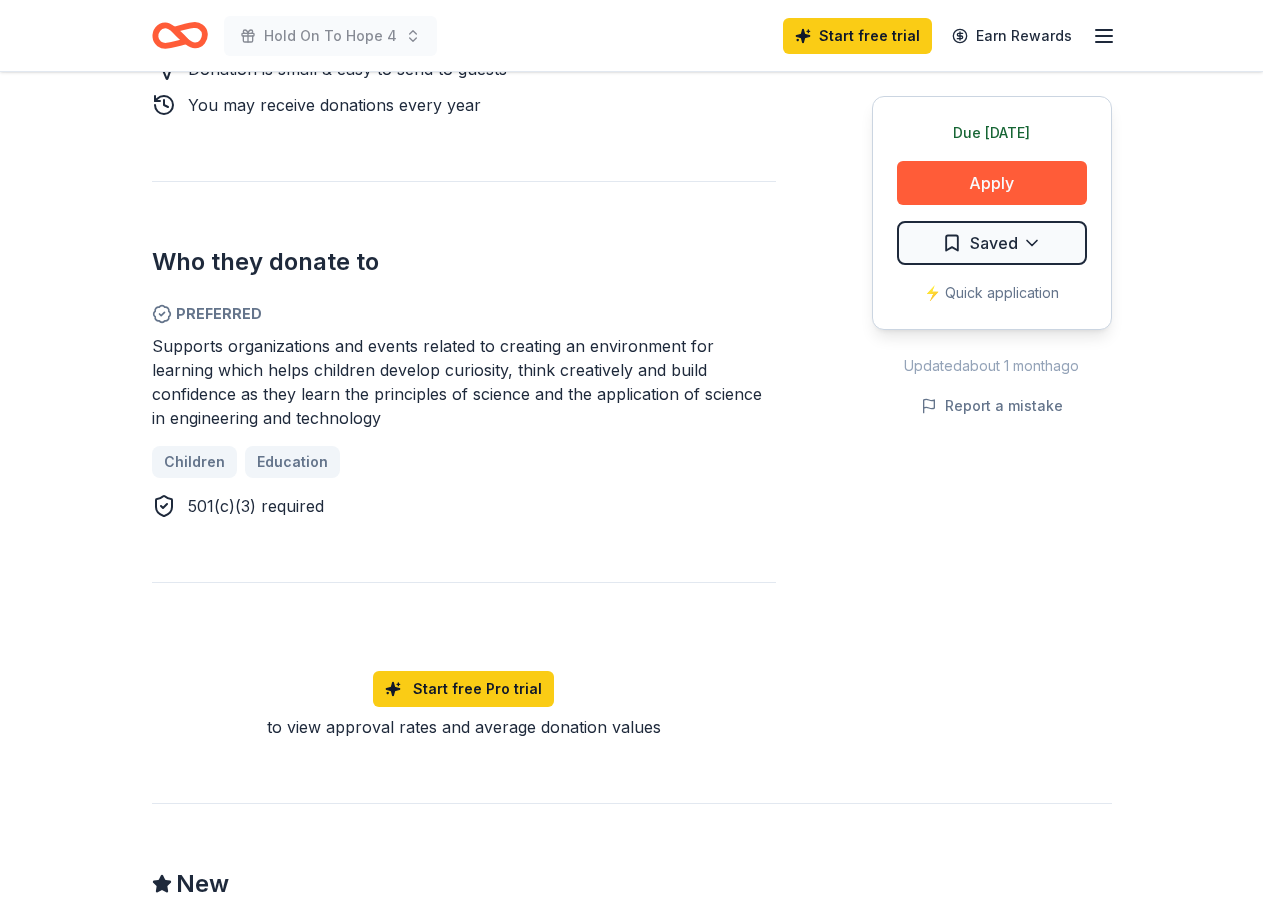scroll, scrollTop: 0, scrollLeft: 0, axis: both 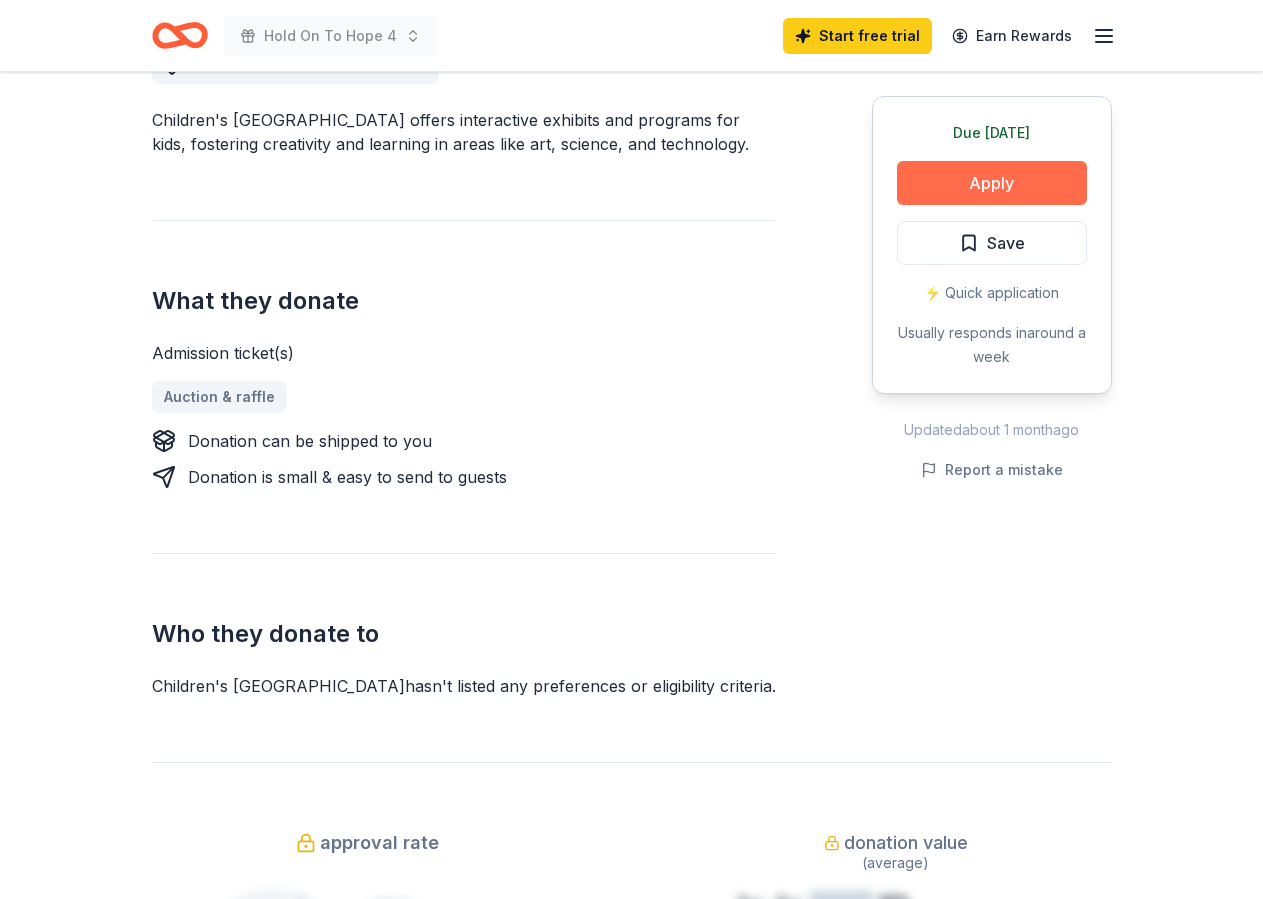 click on "Apply" at bounding box center [992, 183] 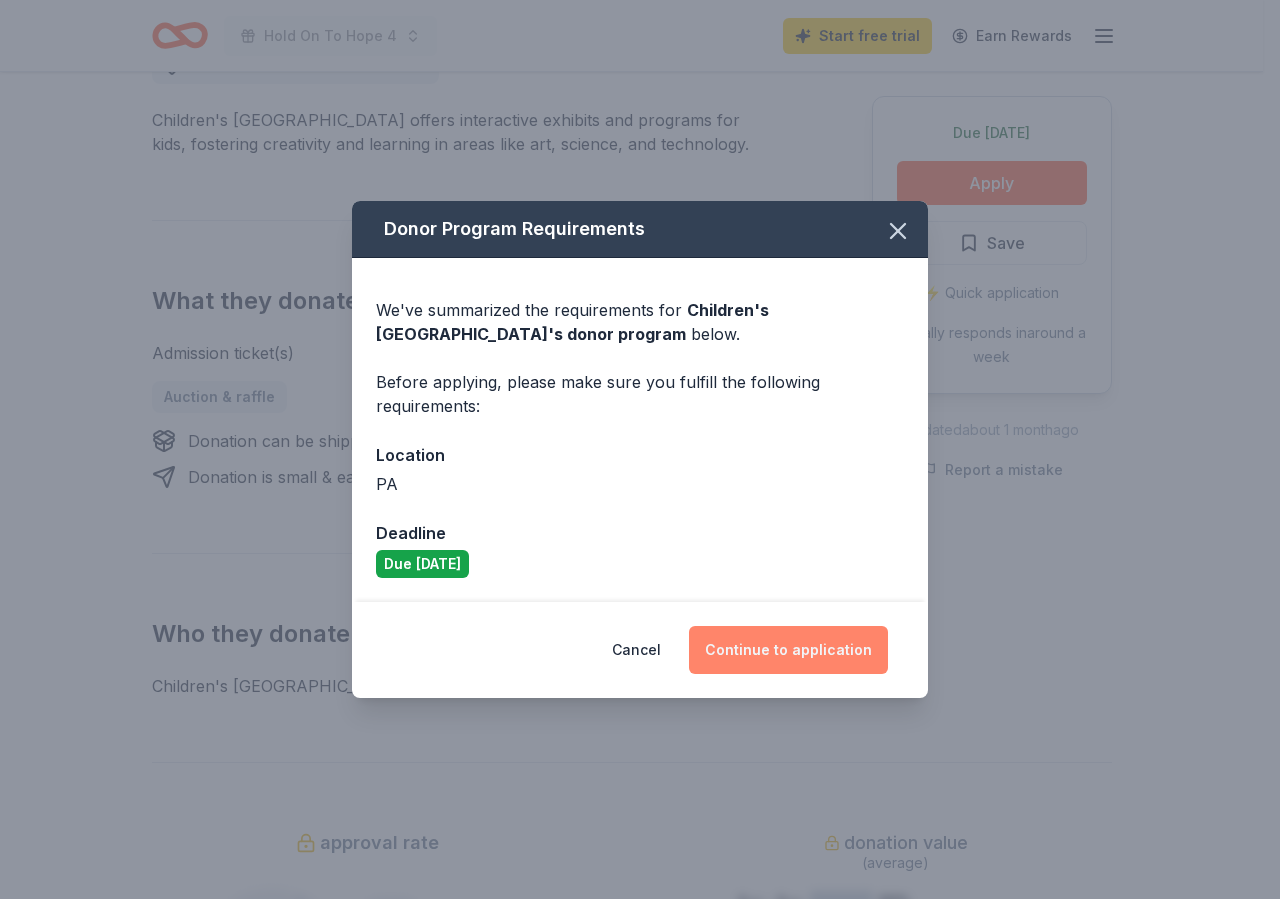 click on "Continue to application" at bounding box center [788, 650] 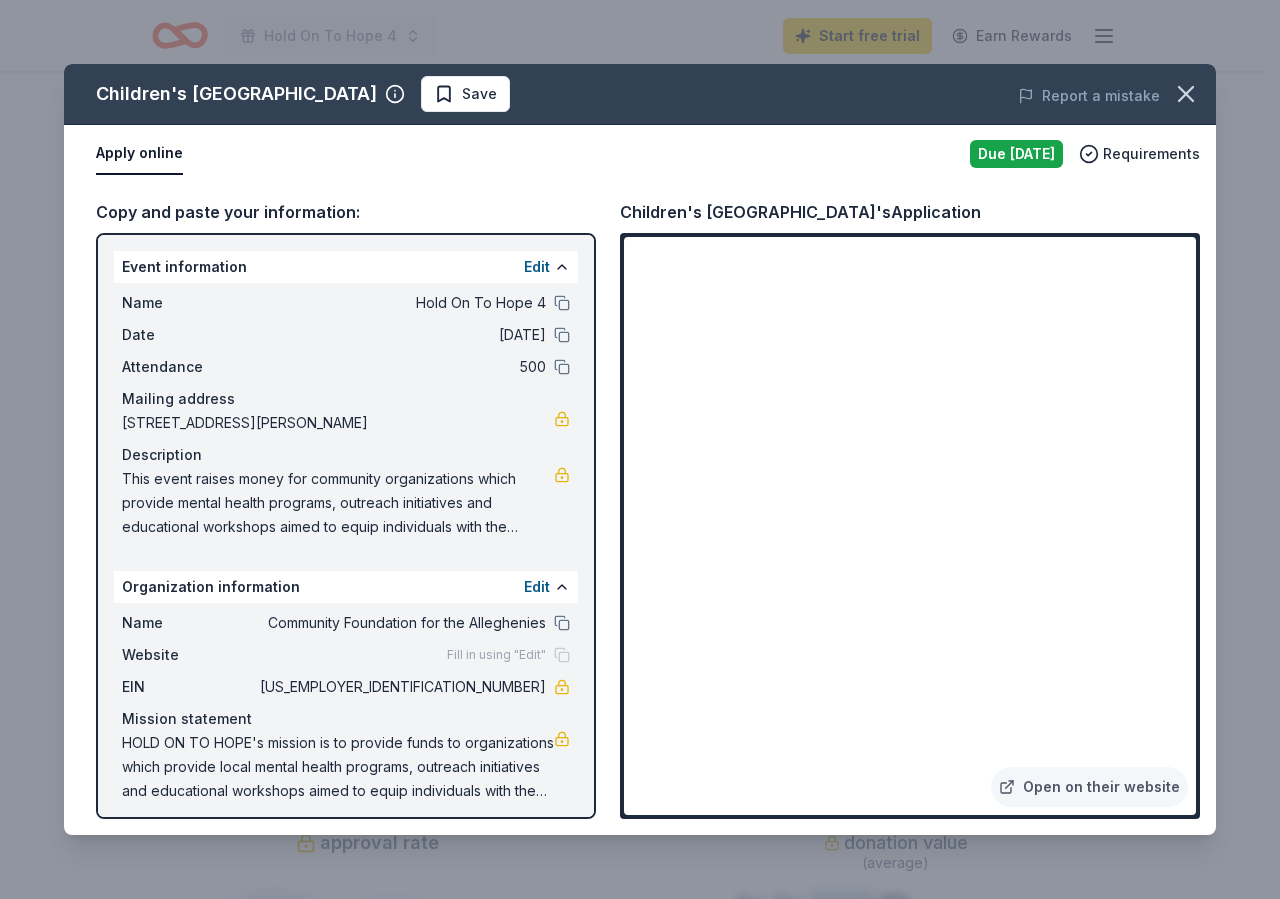 drag, startPoint x: 90, startPoint y: 221, endPoint x: 200, endPoint y: 285, distance: 127.263504 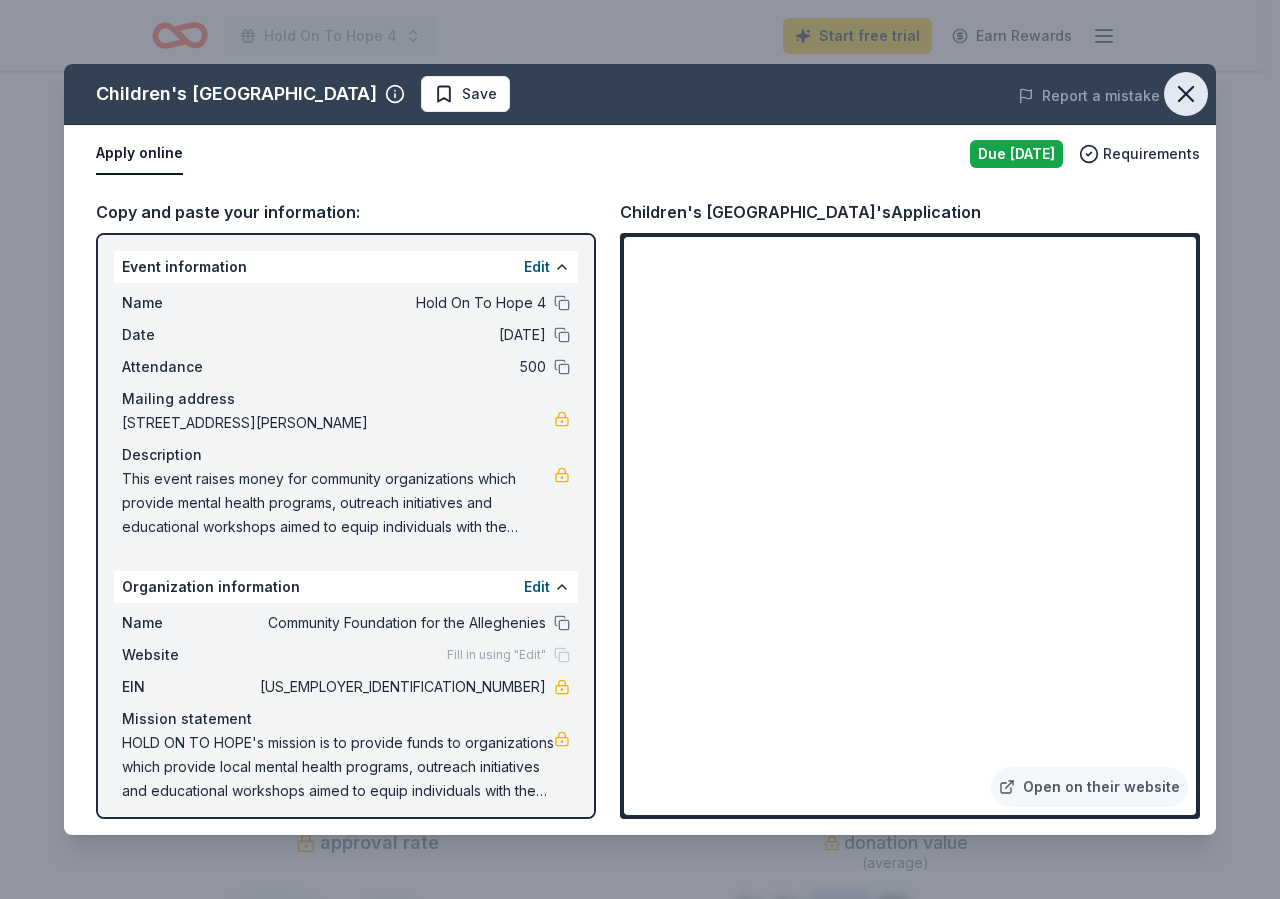 click 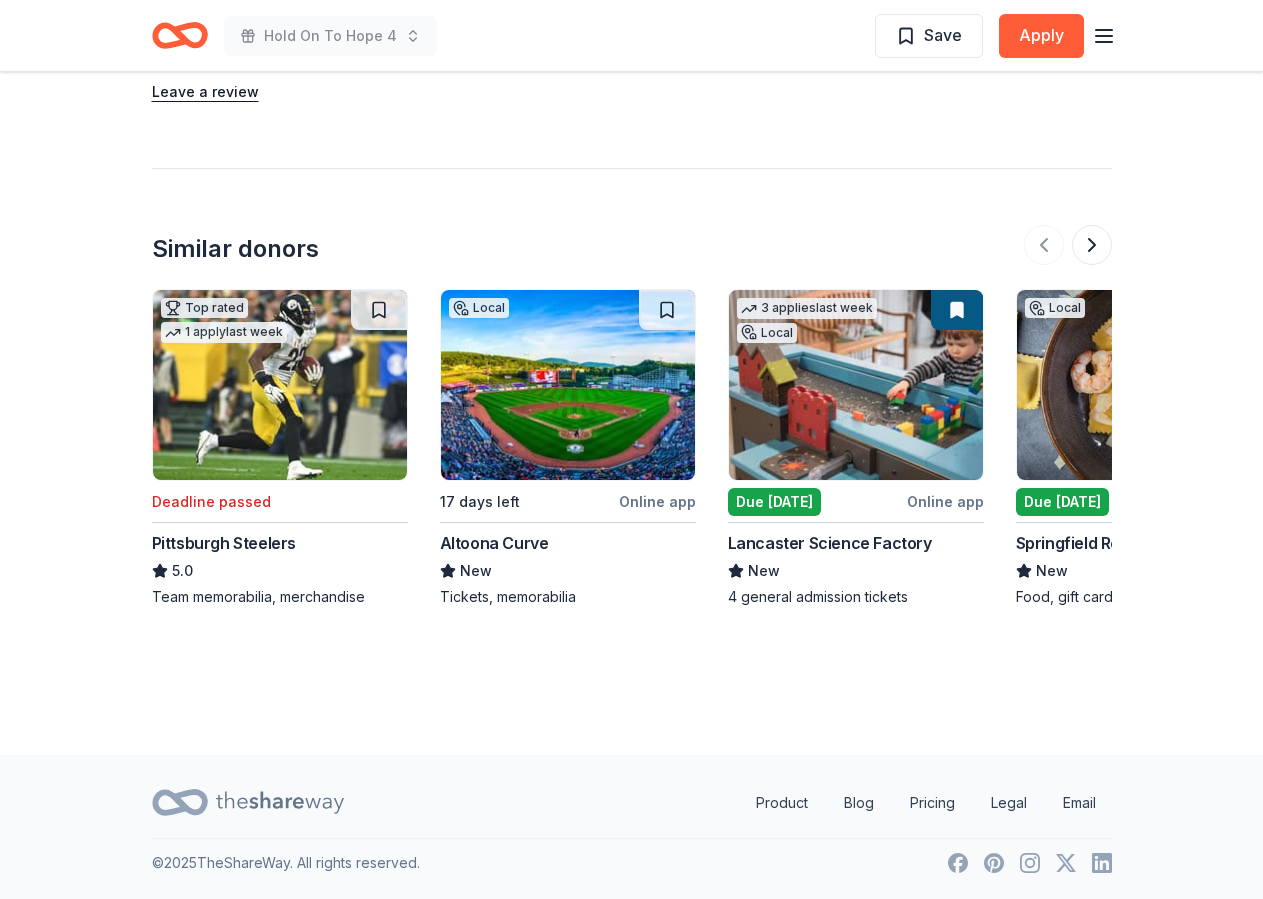 scroll, scrollTop: 2244, scrollLeft: 0, axis: vertical 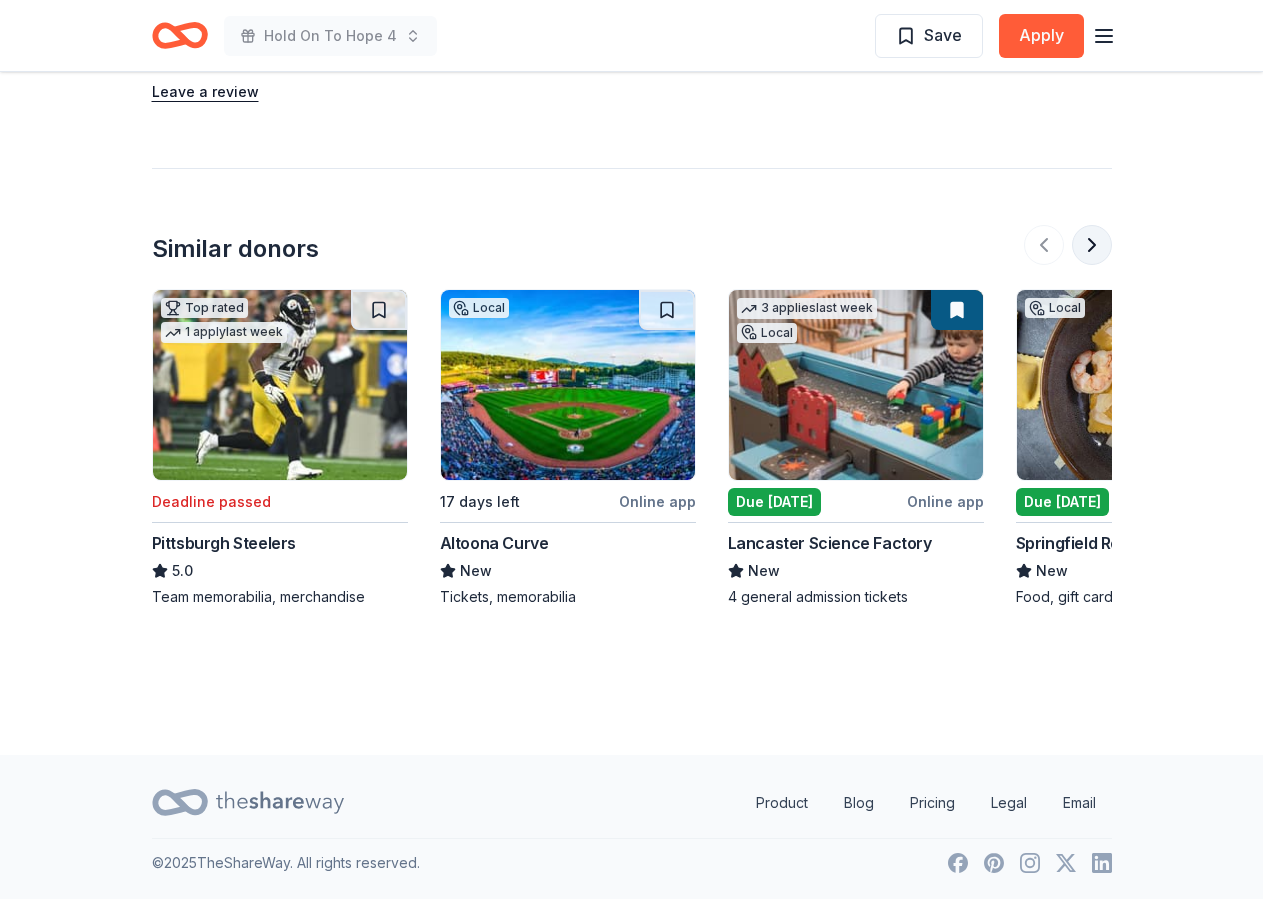 click at bounding box center [1092, 245] 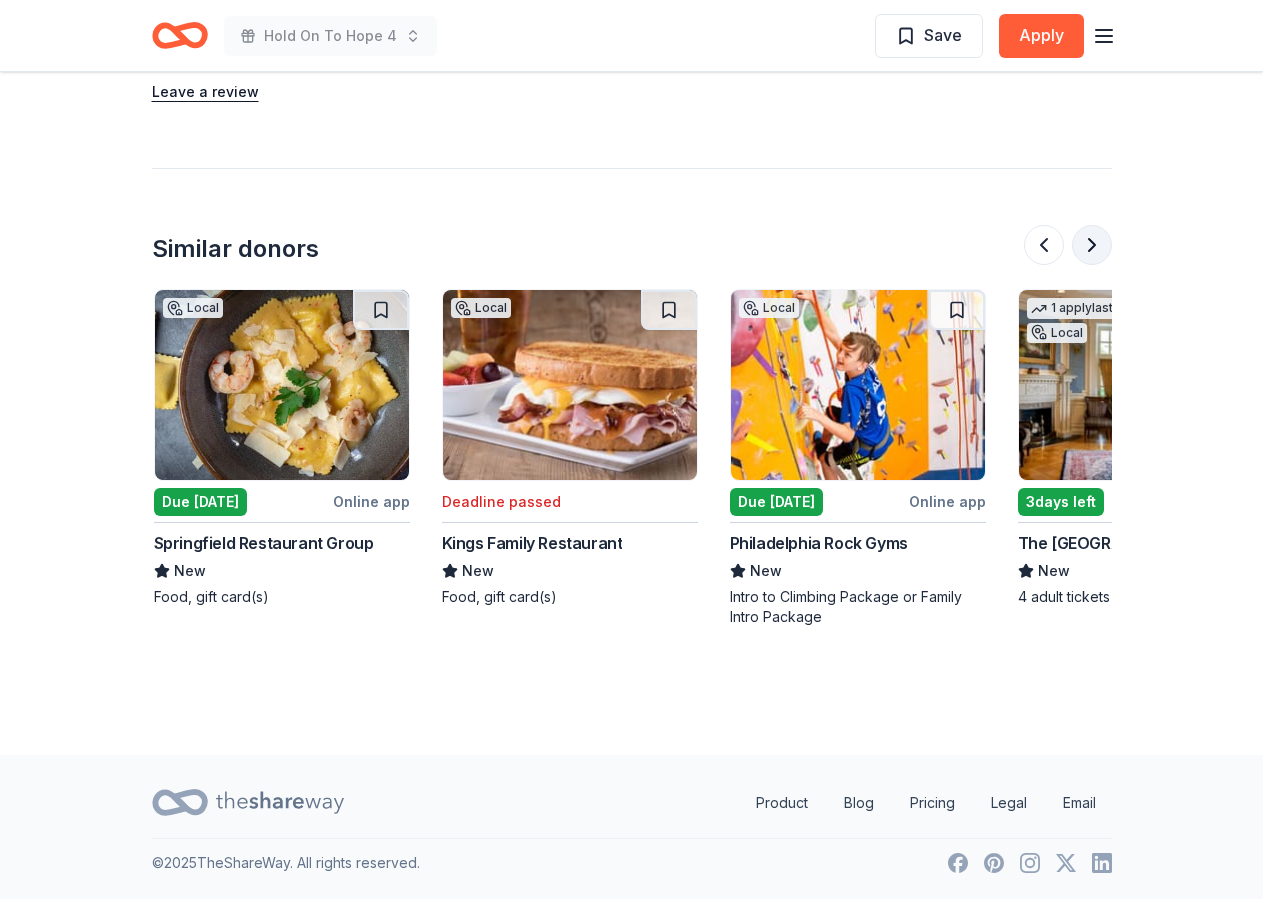 scroll, scrollTop: 0, scrollLeft: 864, axis: horizontal 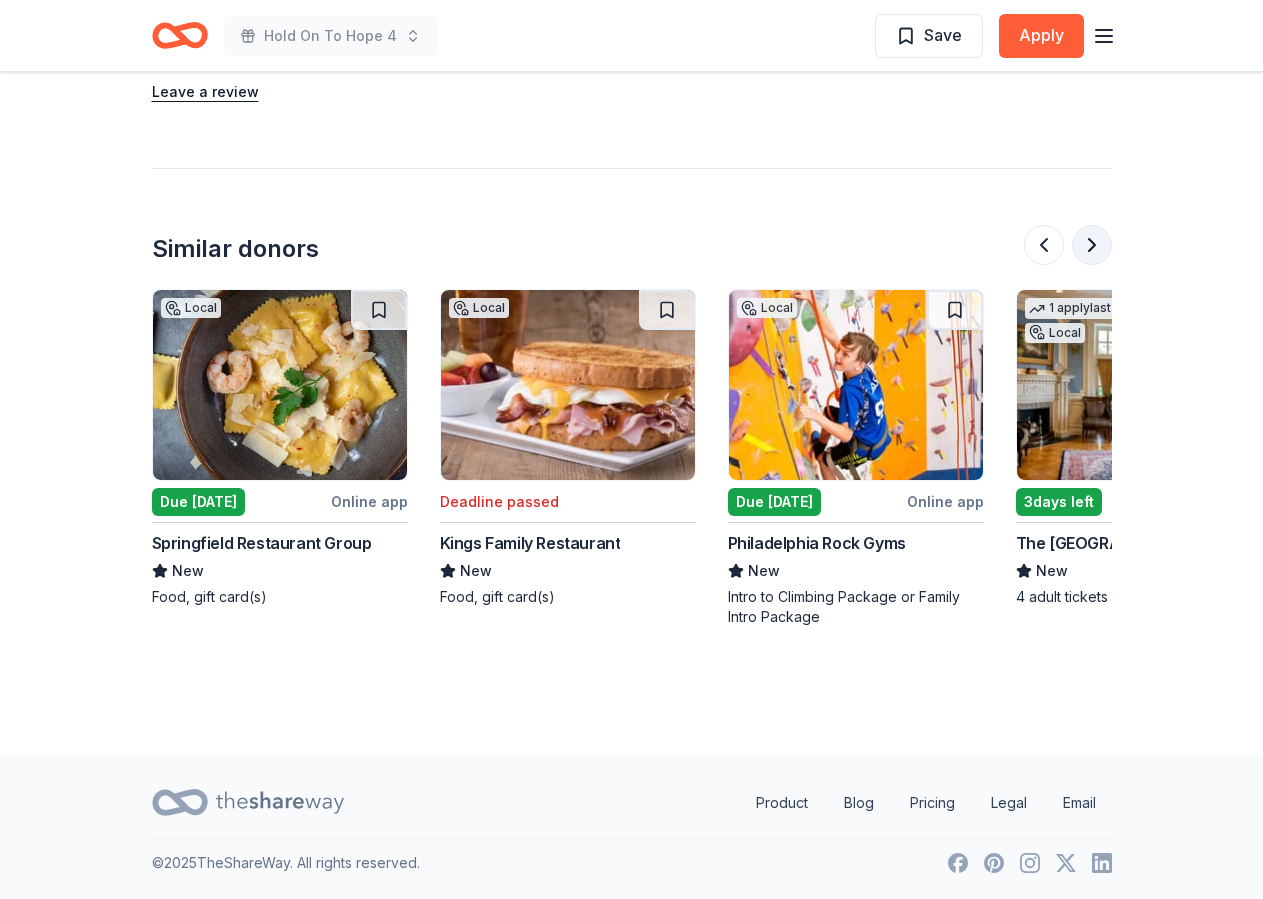 click at bounding box center [1092, 245] 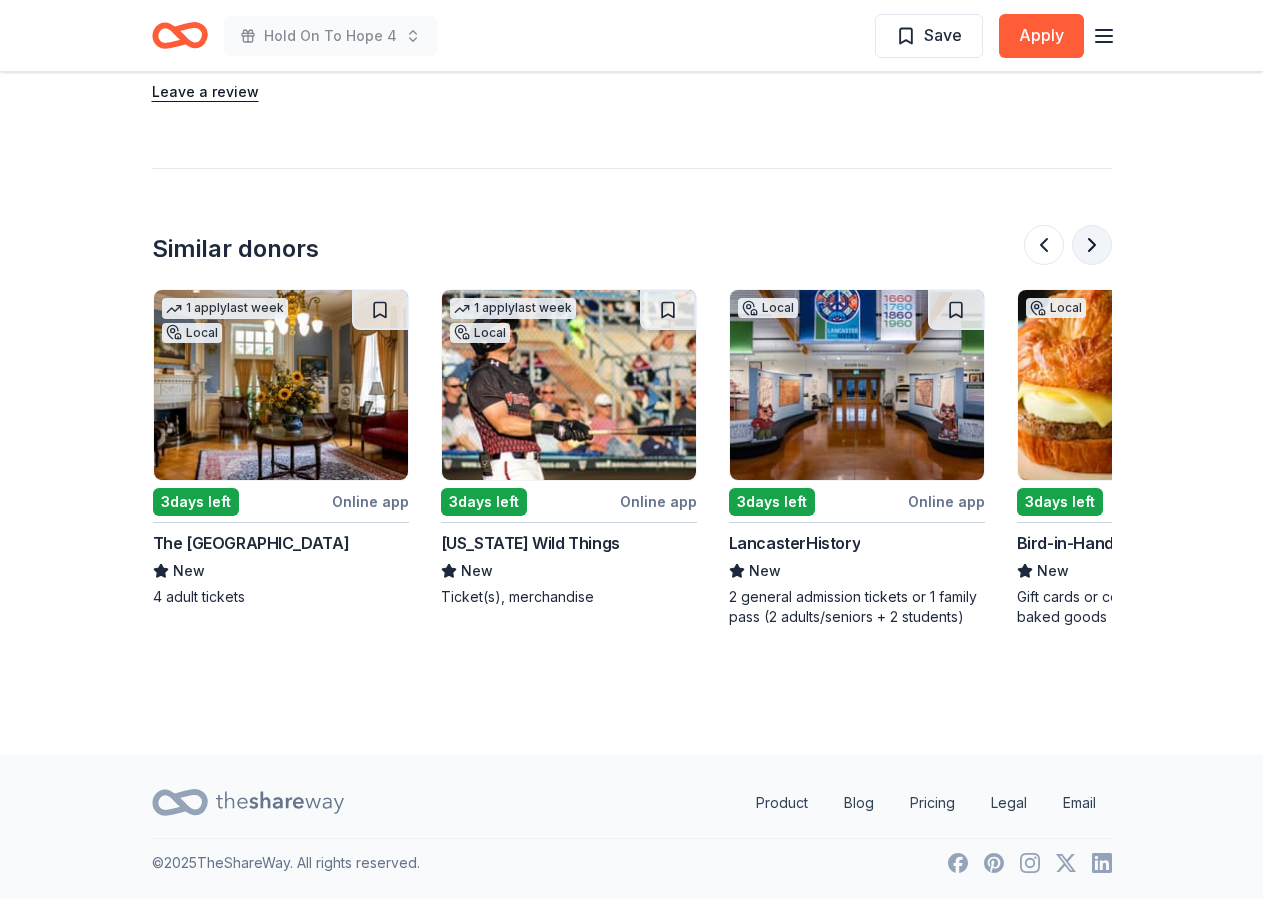 scroll, scrollTop: 0, scrollLeft: 1728, axis: horizontal 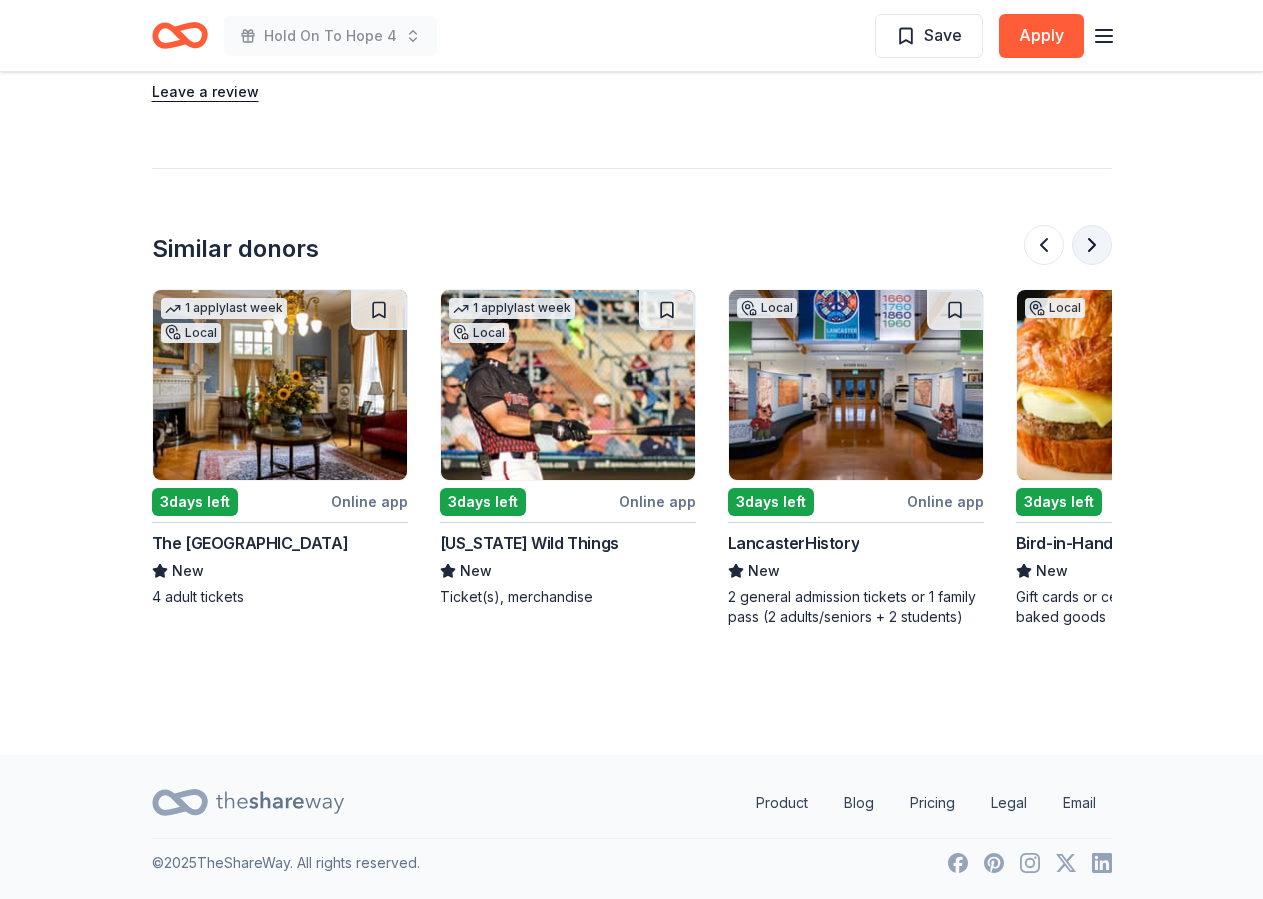 click at bounding box center [1092, 245] 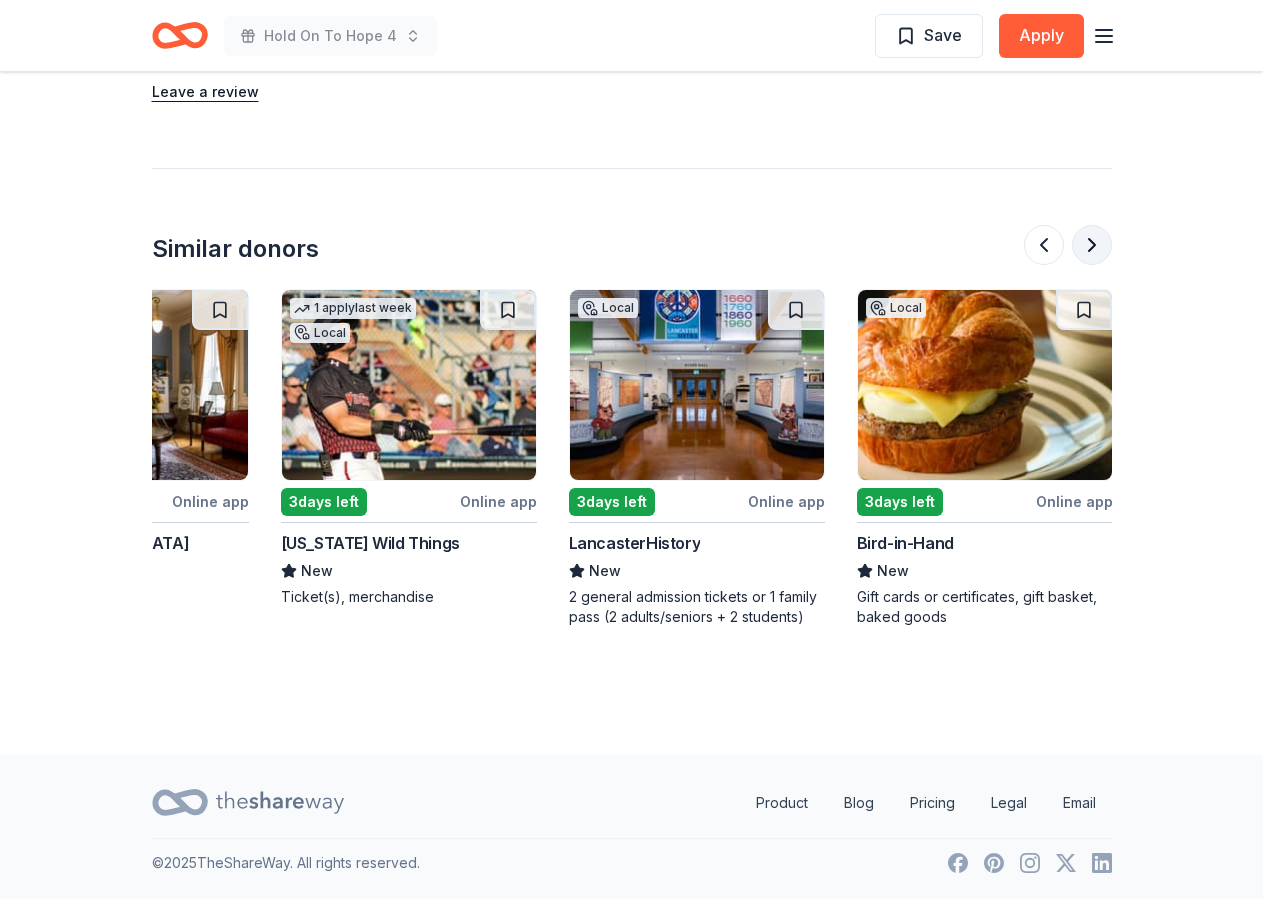 scroll, scrollTop: 0, scrollLeft: 1888, axis: horizontal 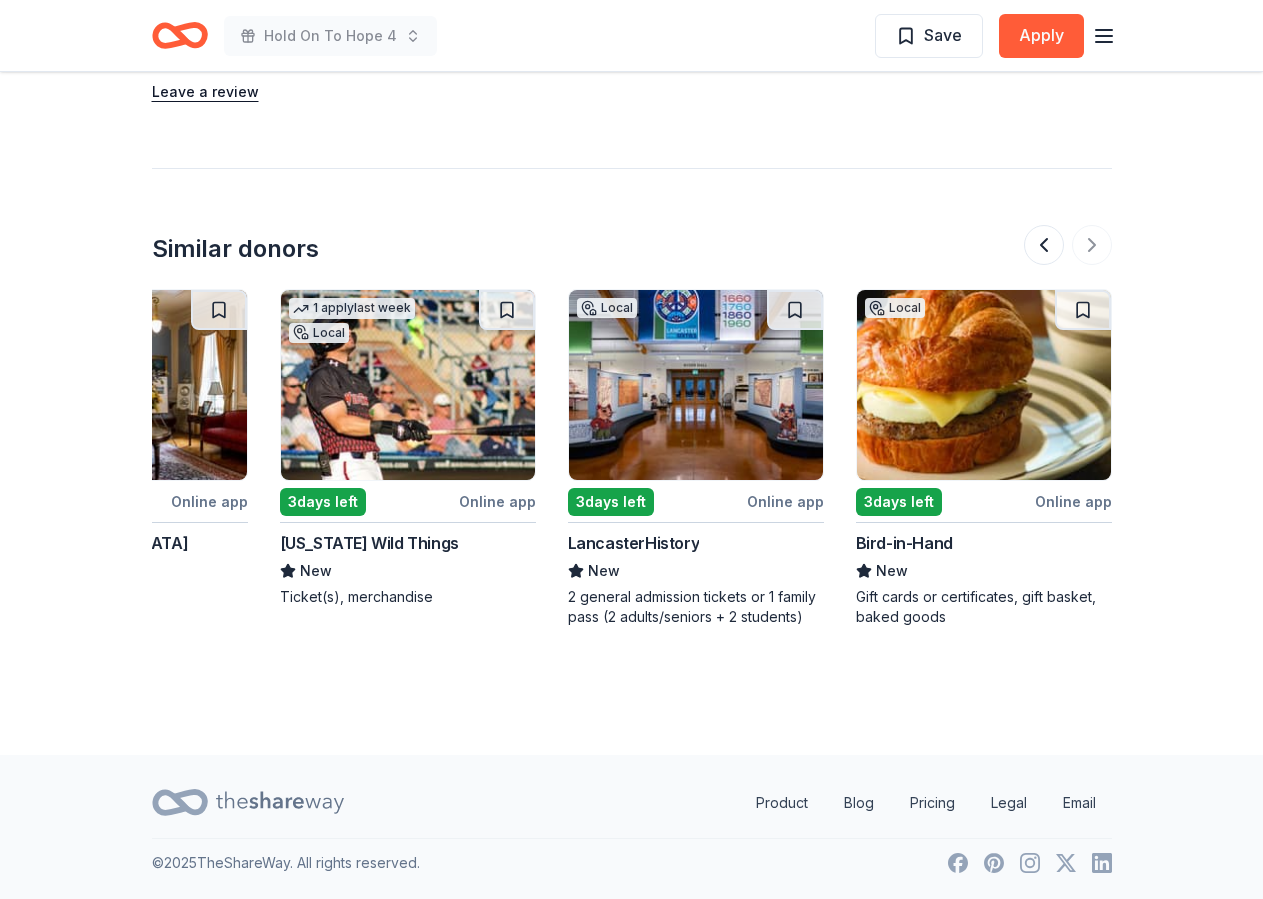 click at bounding box center [696, 385] 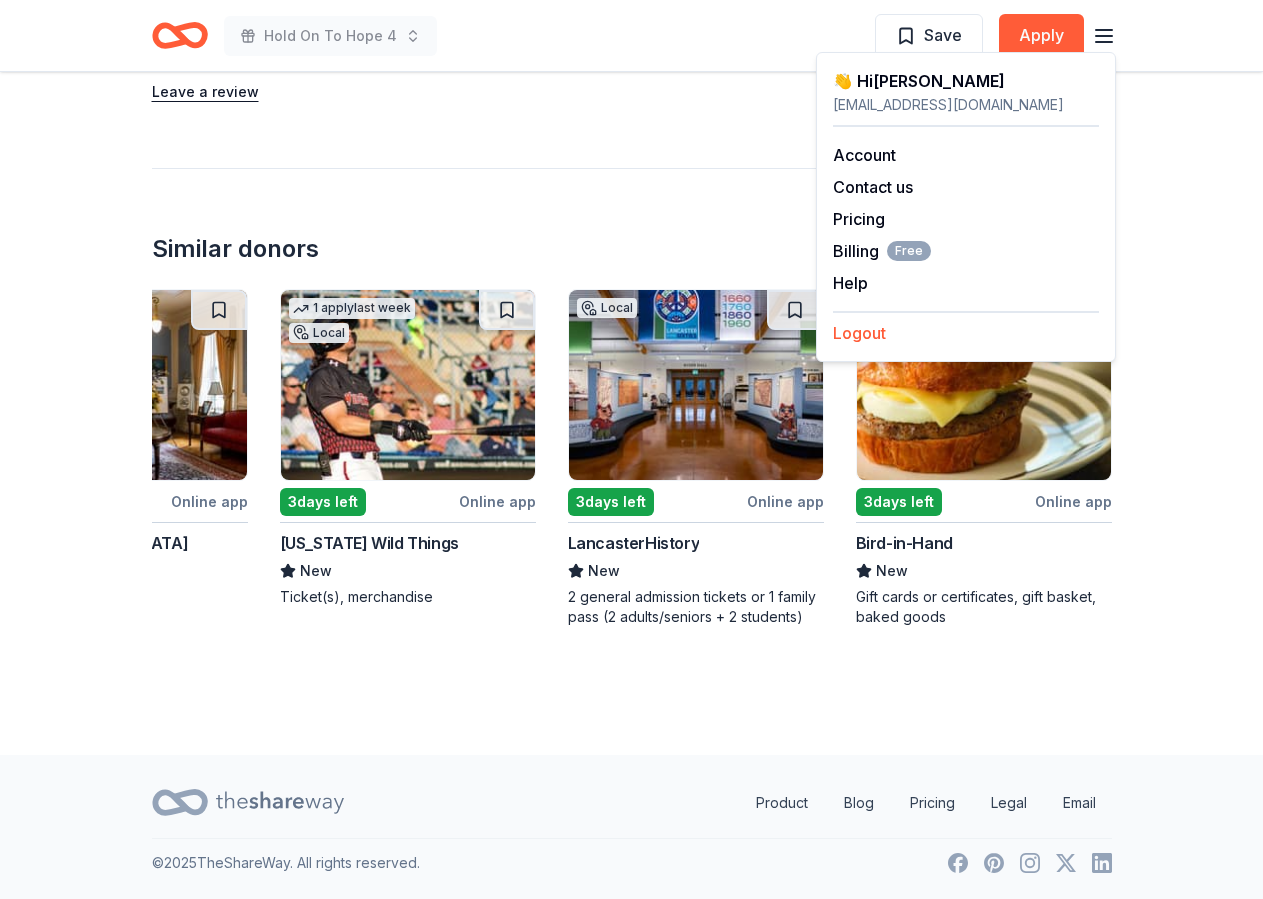 click on "Logout" at bounding box center [859, 333] 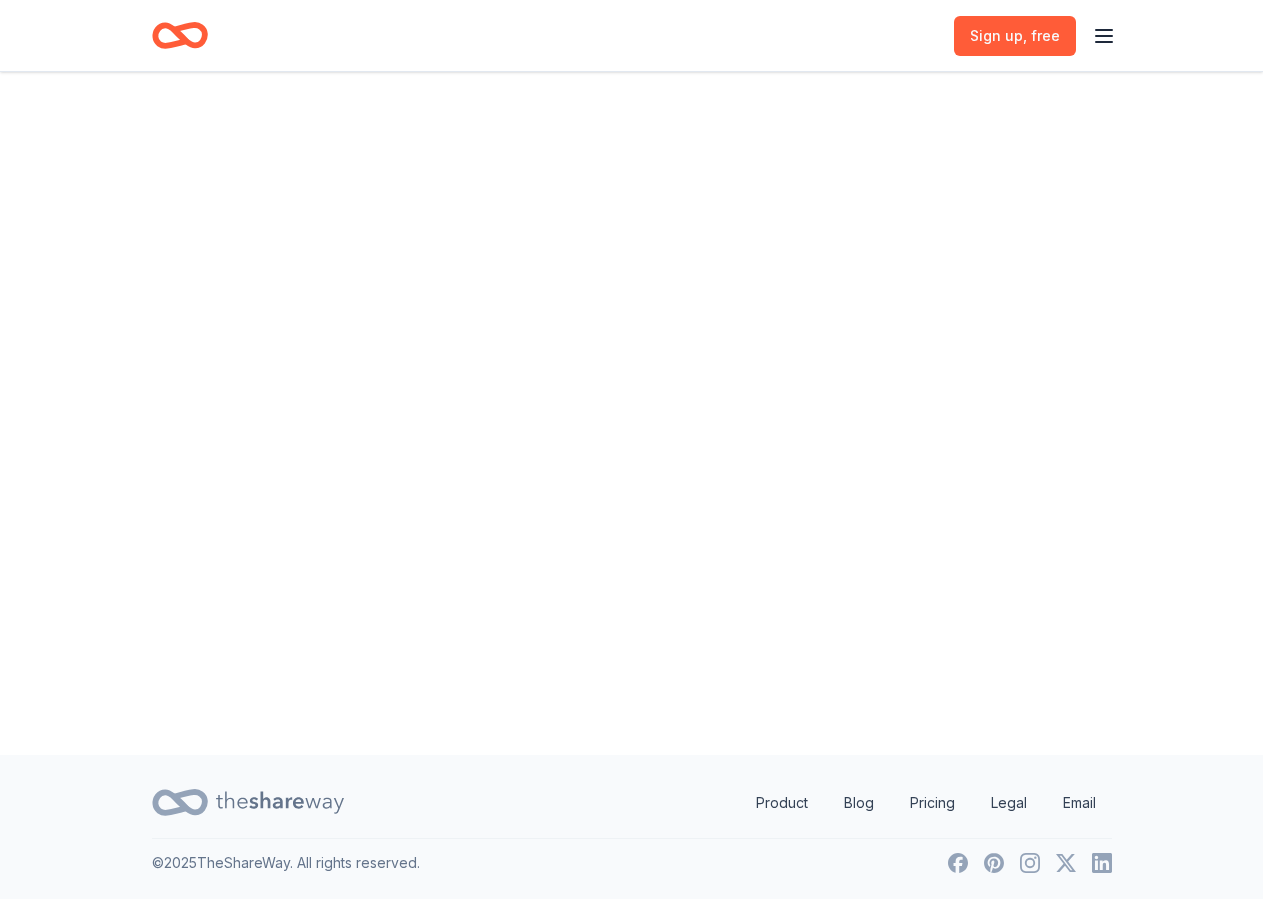 scroll, scrollTop: 0, scrollLeft: 0, axis: both 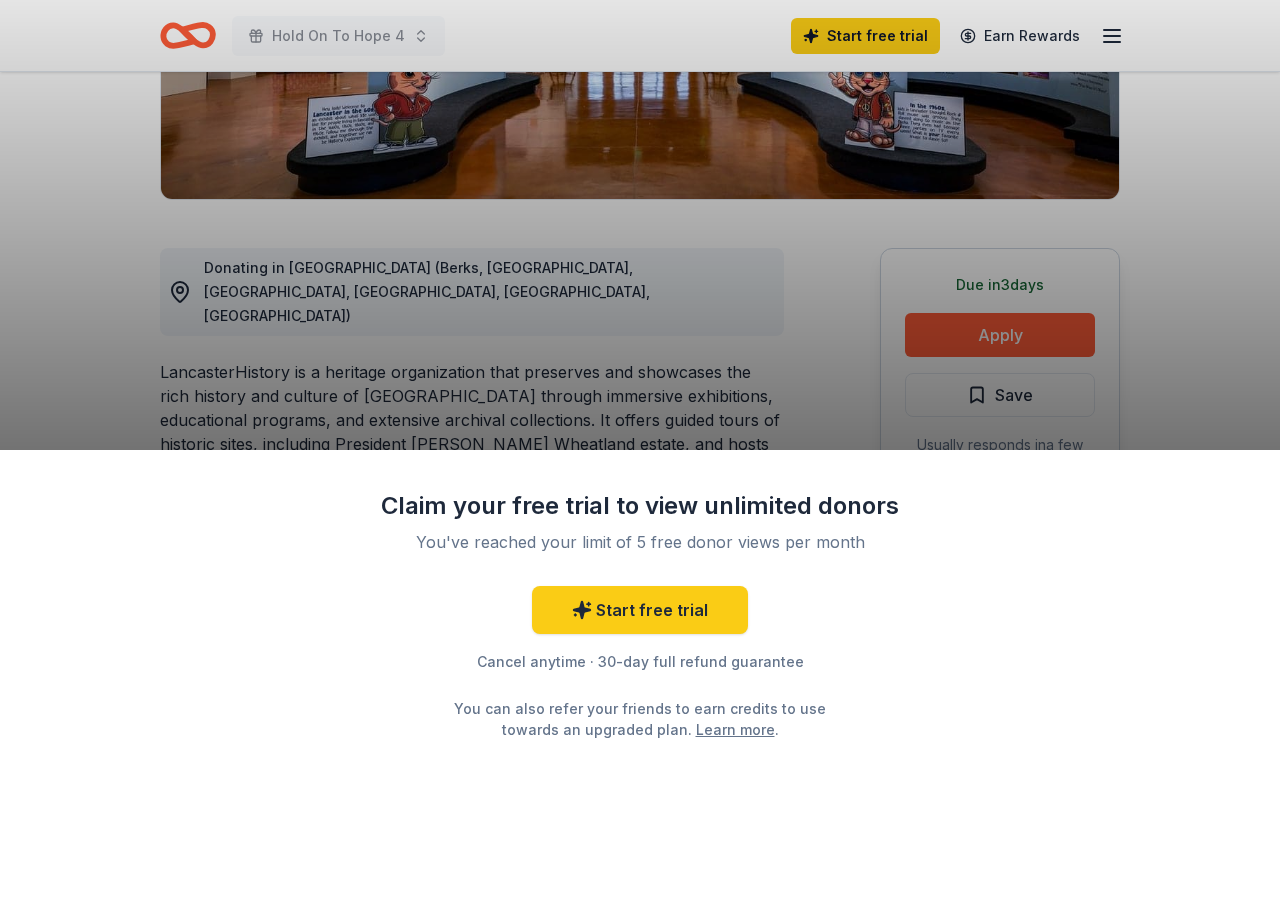 click on "Claim your free trial to view unlimited donors You've reached your limit of 5 free donor views per month Start free  trial Cancel anytime · 30-day full refund guarantee You can also refer your friends to earn credits to use towards an upgraded plan.   Learn more ." at bounding box center [640, 449] 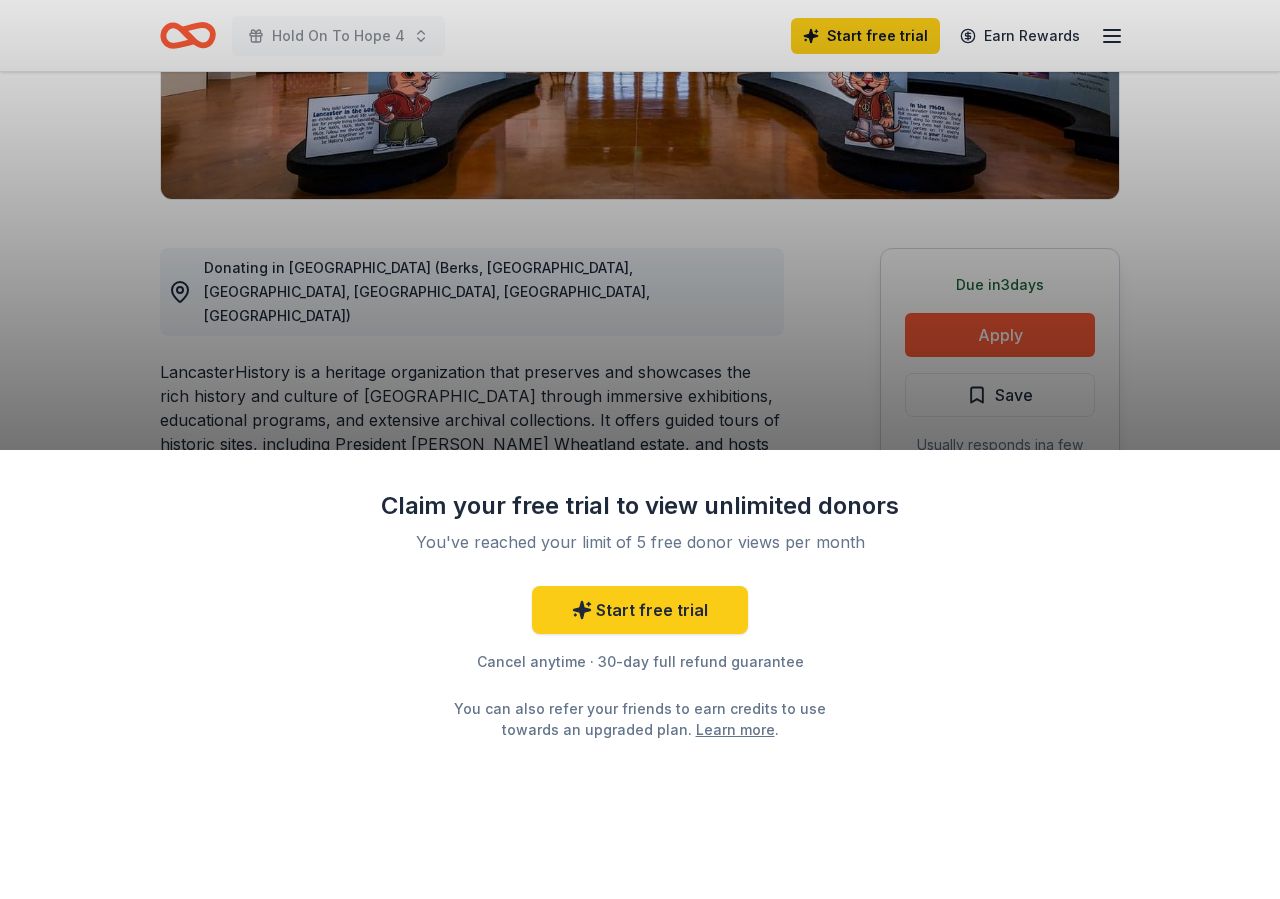 scroll, scrollTop: 408, scrollLeft: 0, axis: vertical 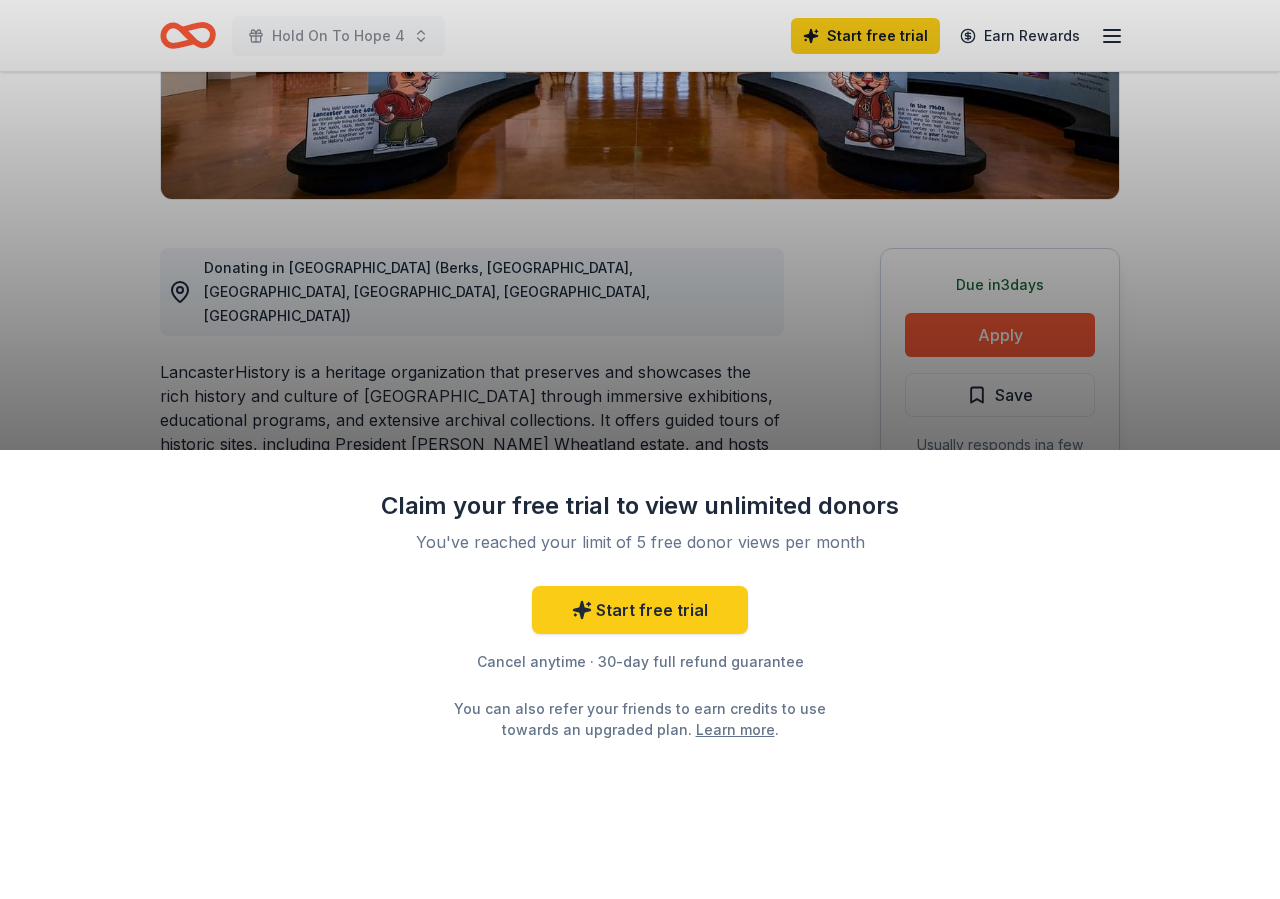click on "Claim your free trial to view unlimited donors You've reached your limit of 5 free donor views per month Start free  trial Cancel anytime · 30-day full refund guarantee You can also refer your friends to earn credits to use towards an upgraded plan.   Learn more ." at bounding box center [640, 449] 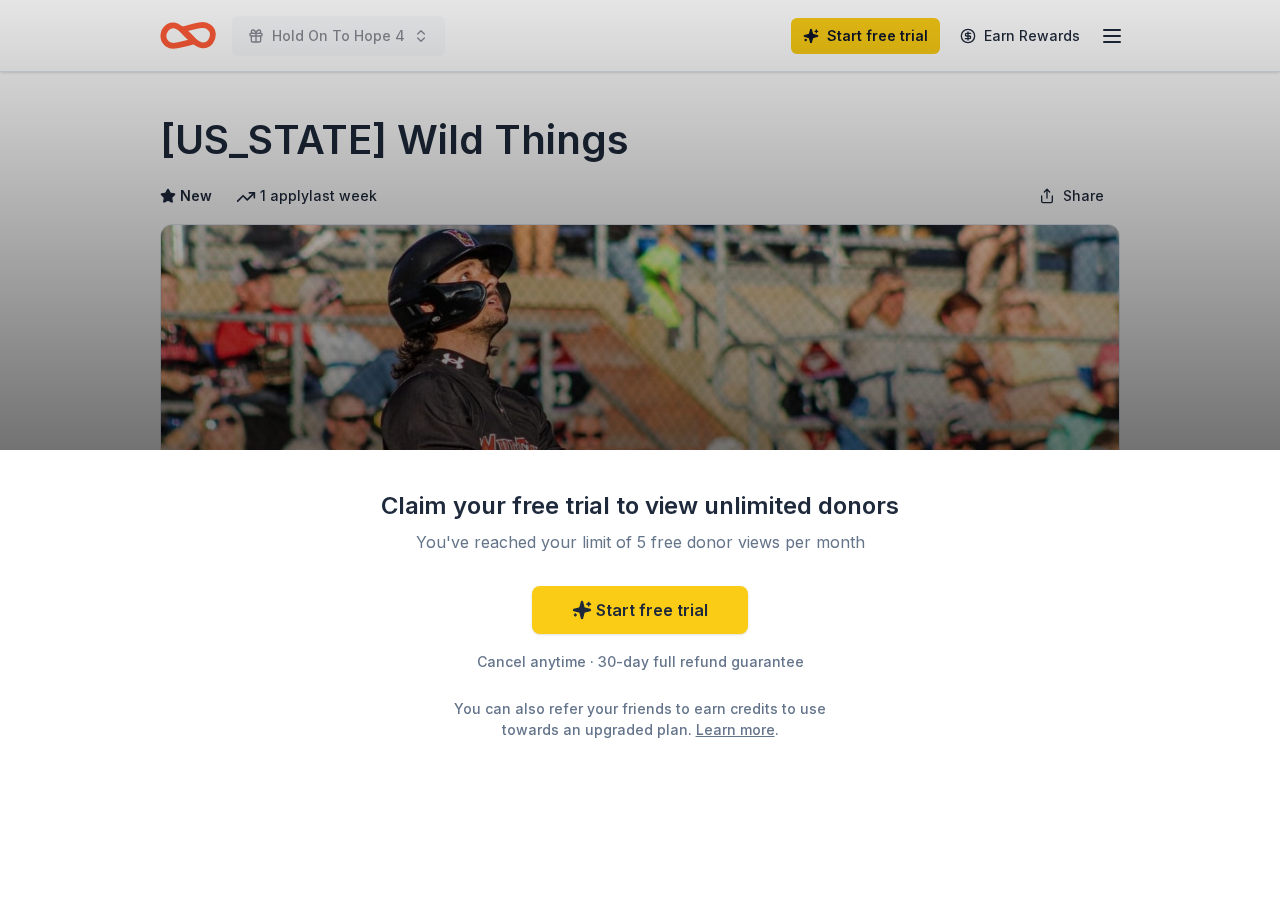 scroll, scrollTop: 0, scrollLeft: 0, axis: both 